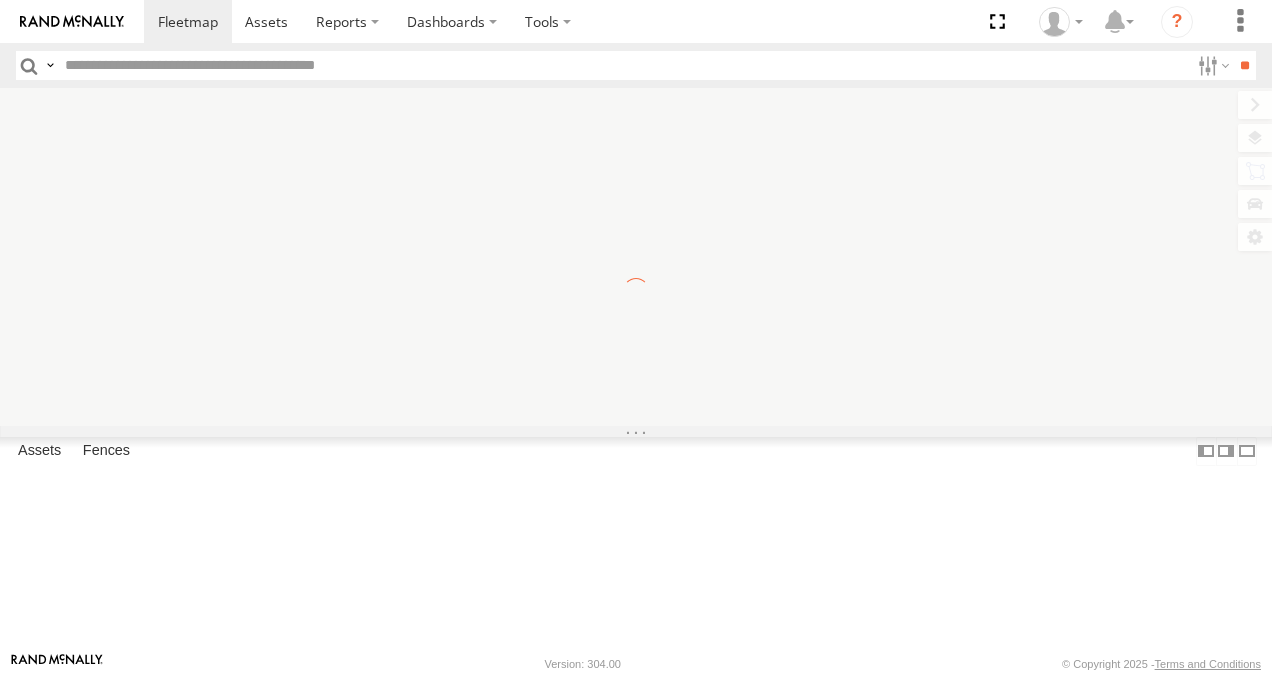 scroll, scrollTop: 0, scrollLeft: 0, axis: both 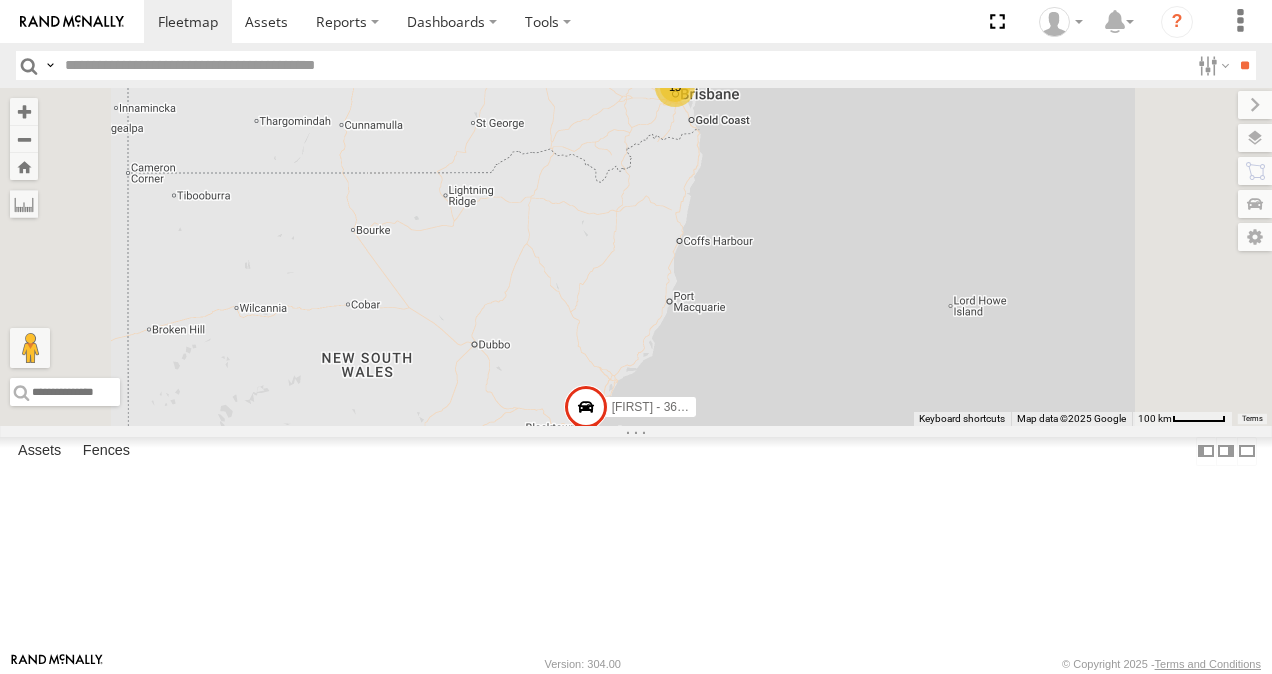 click at bounding box center [0, 0] 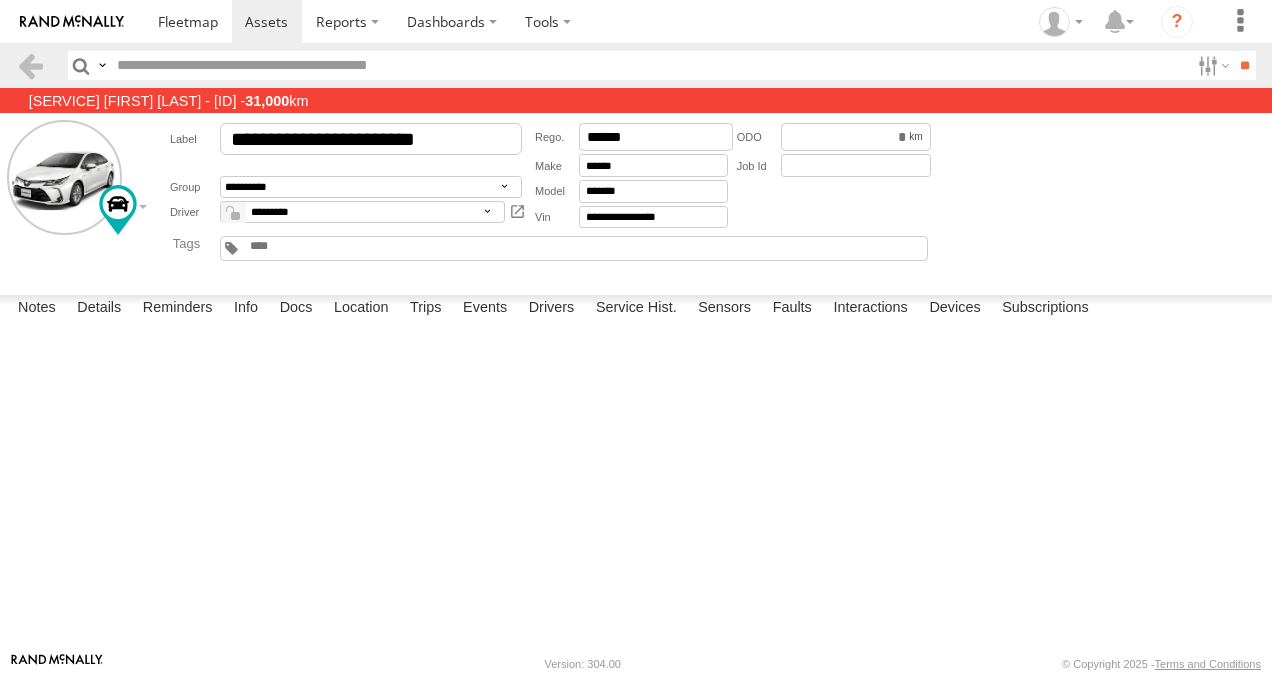 scroll, scrollTop: 0, scrollLeft: 0, axis: both 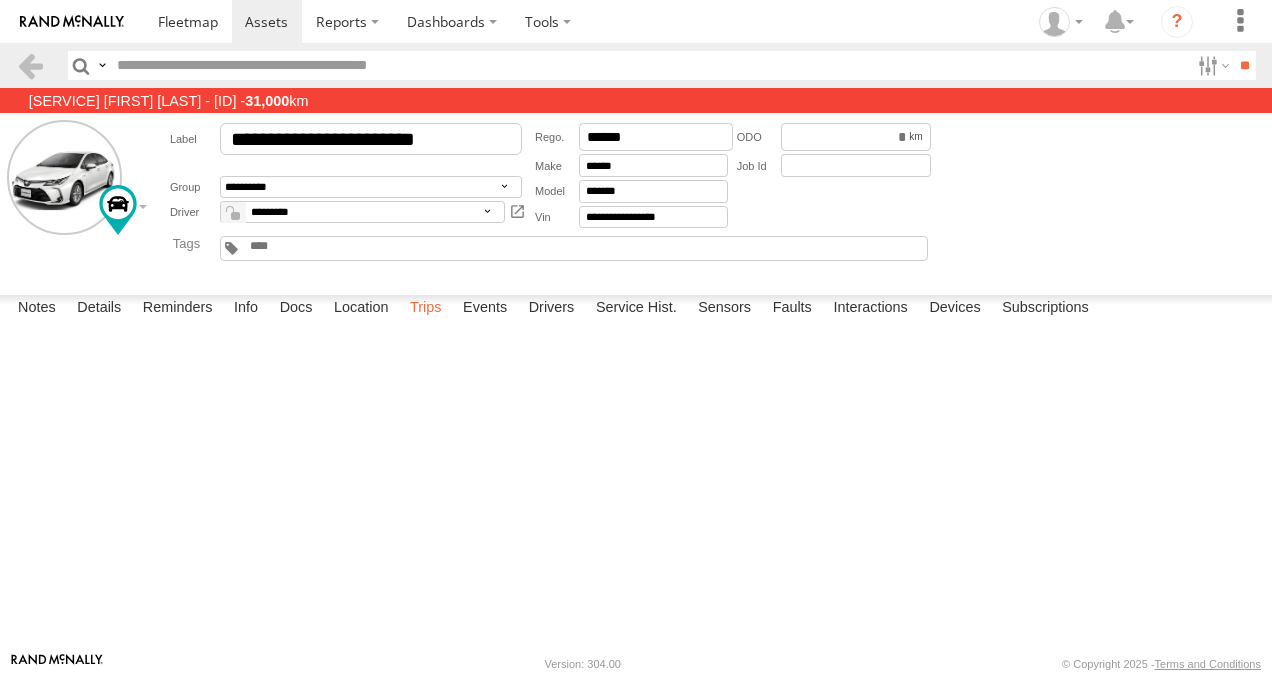 click on "Trips" at bounding box center (426, 309) 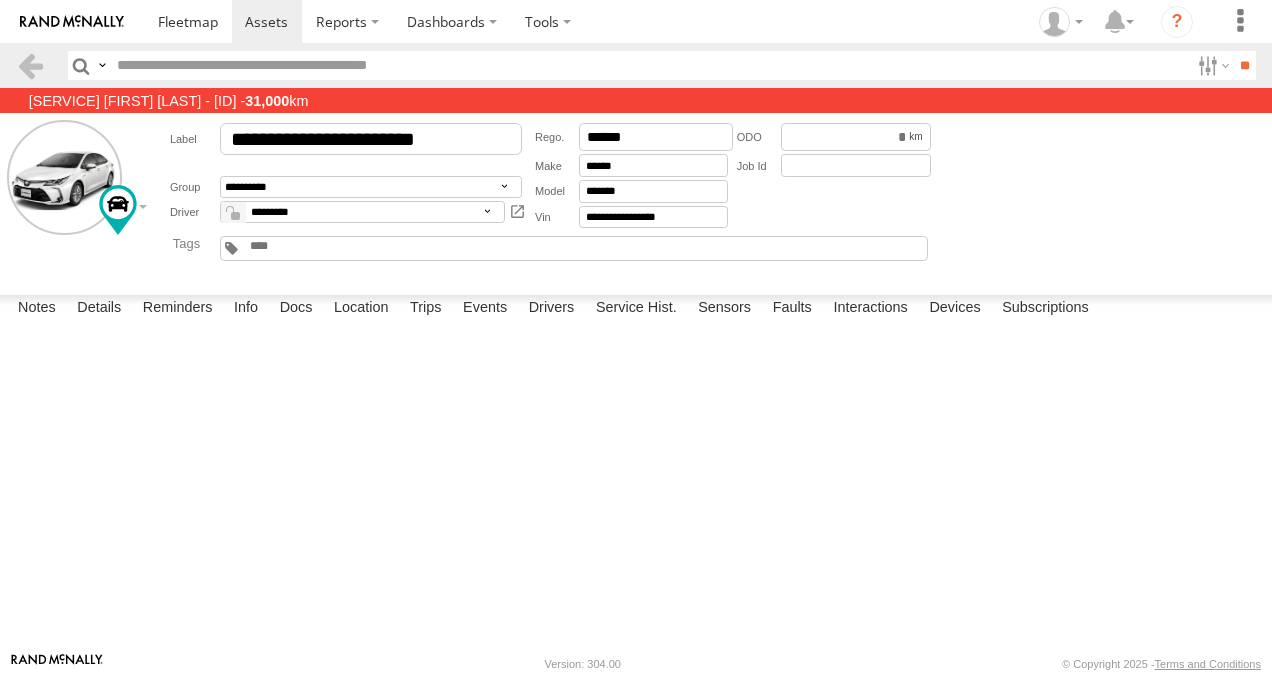 scroll, scrollTop: 3800, scrollLeft: 0, axis: vertical 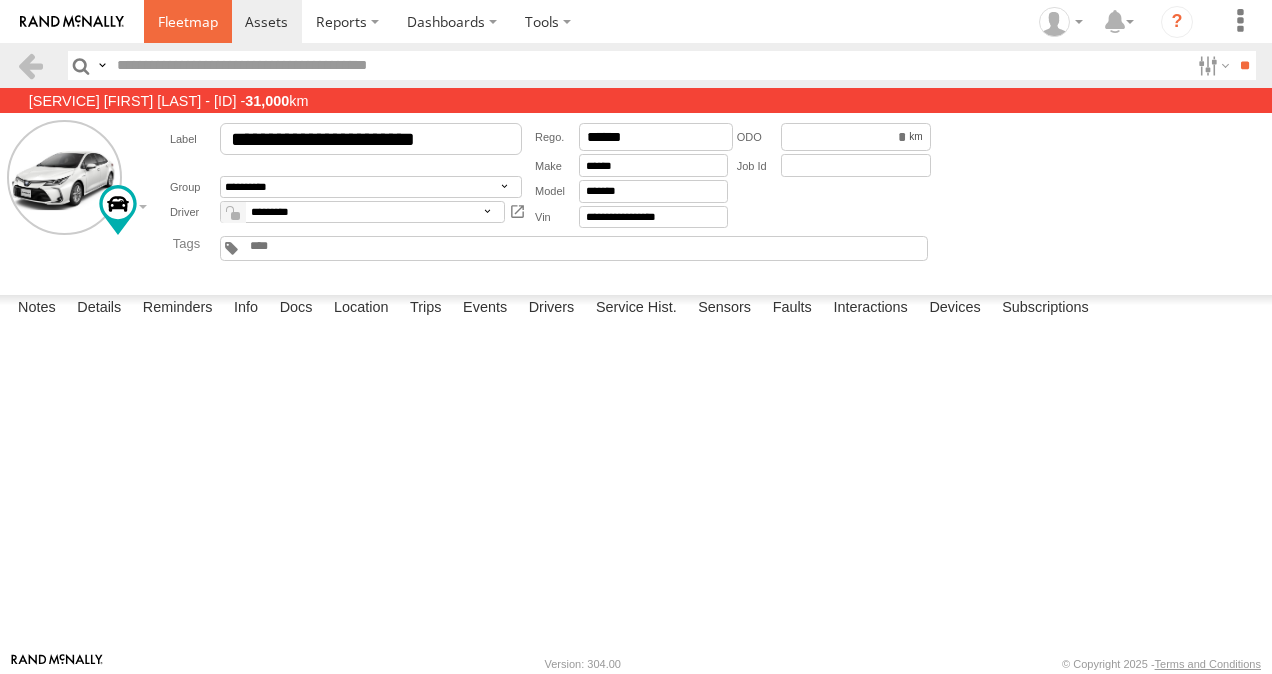 click at bounding box center [188, 21] 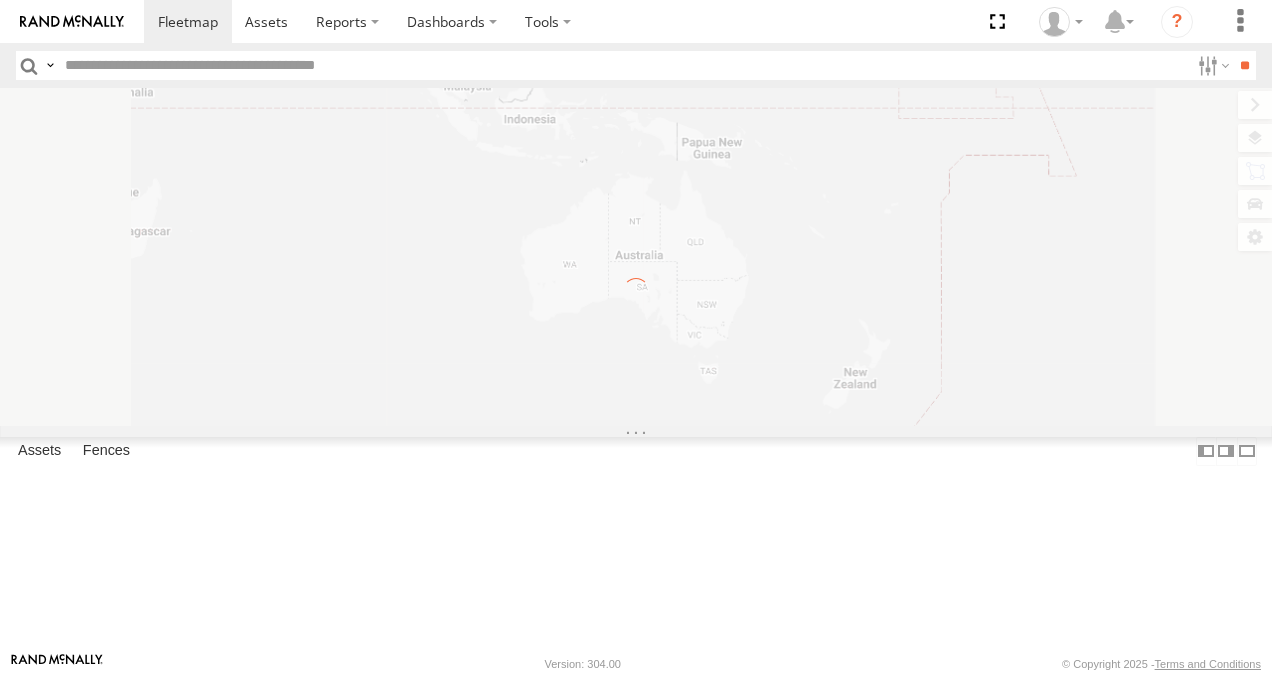 scroll, scrollTop: 0, scrollLeft: 0, axis: both 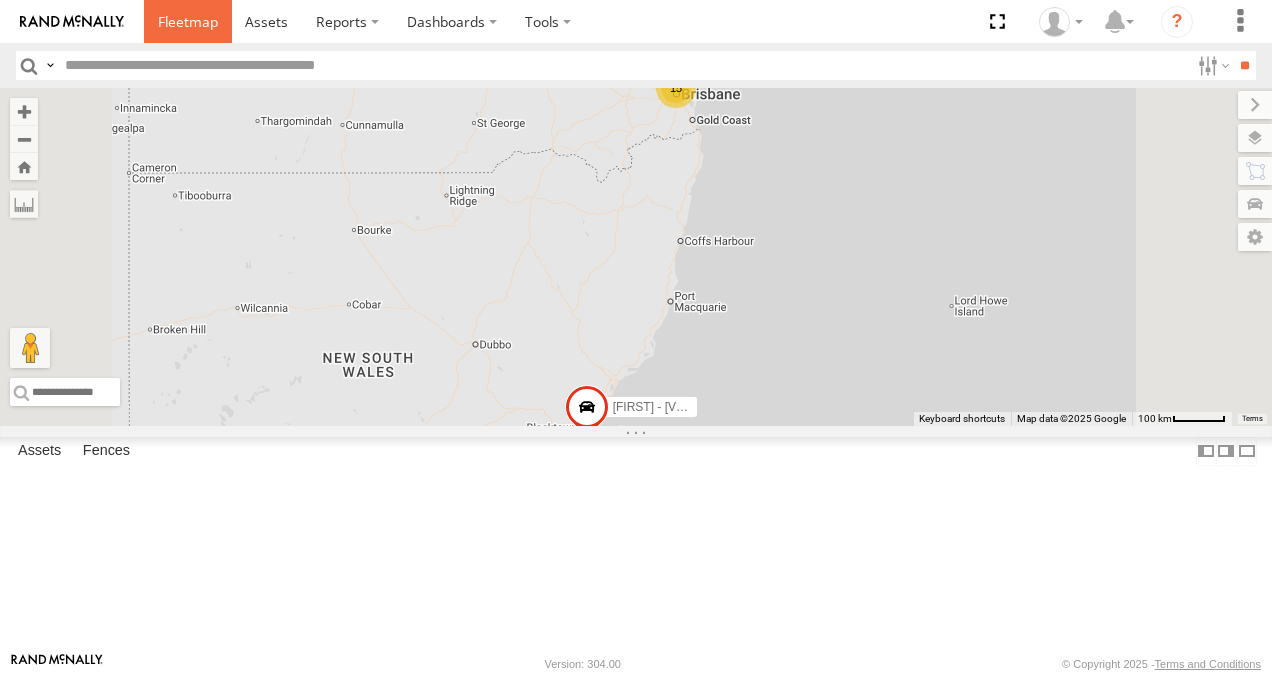 click at bounding box center (188, 21) 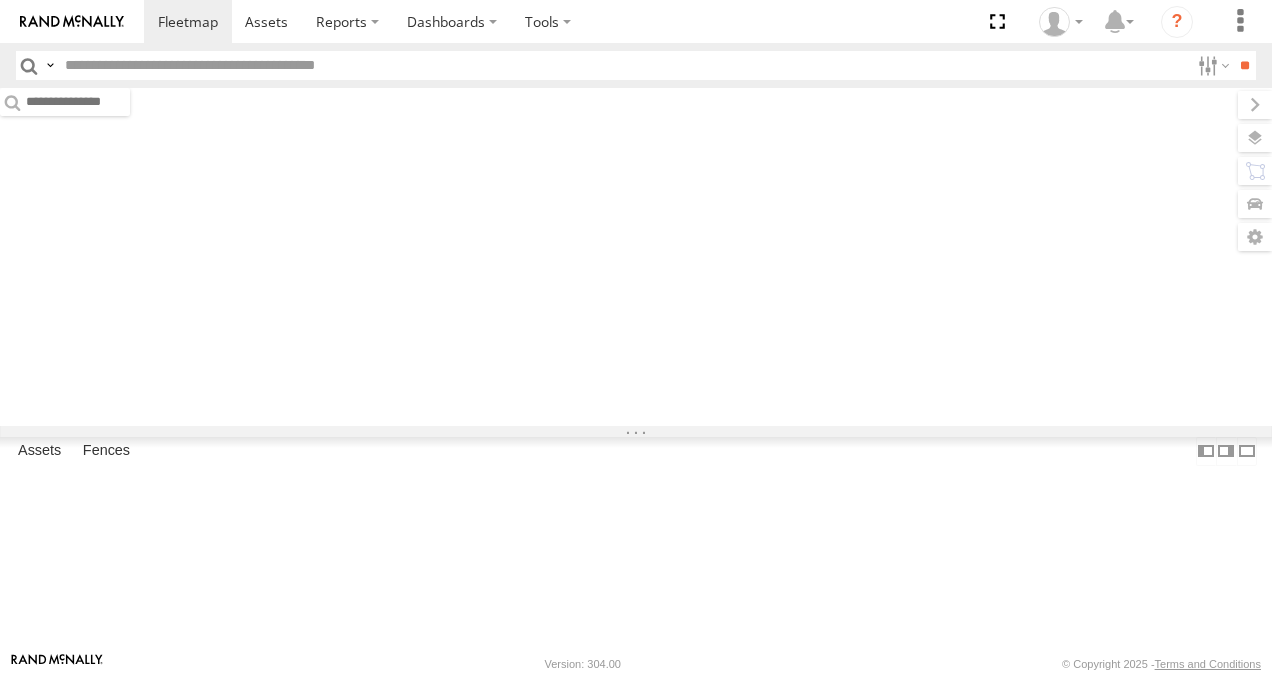scroll, scrollTop: 0, scrollLeft: 0, axis: both 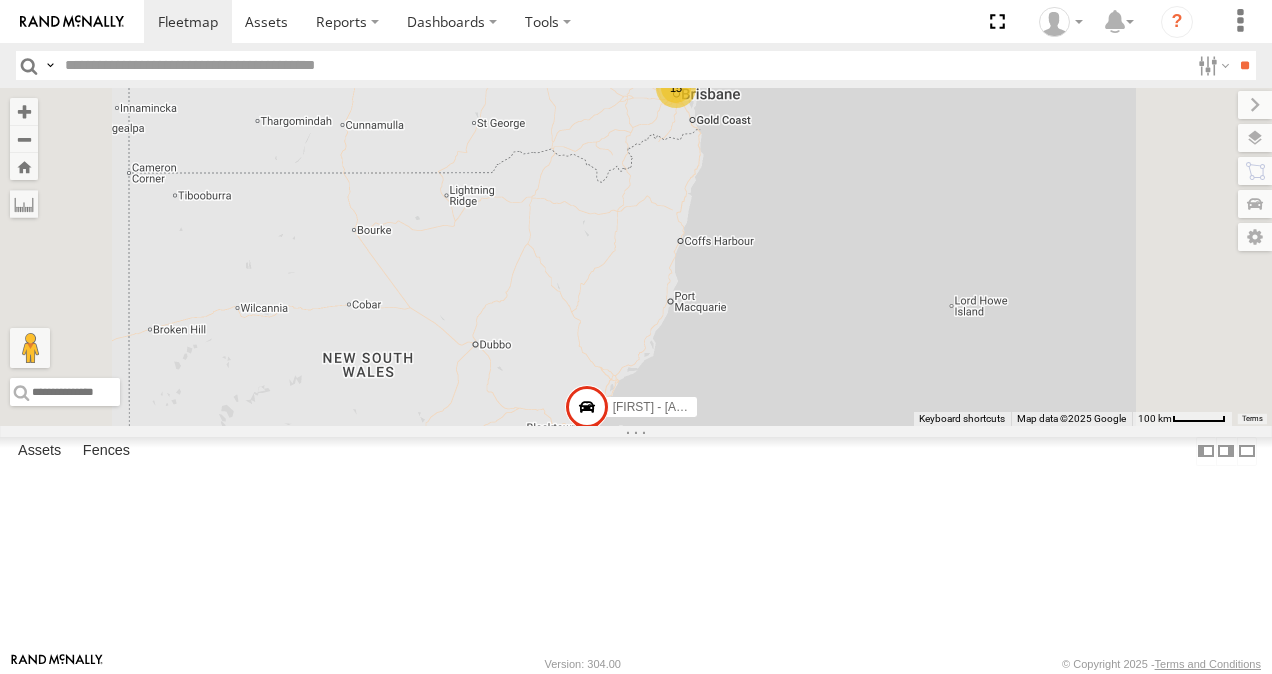 click at bounding box center [0, 0] 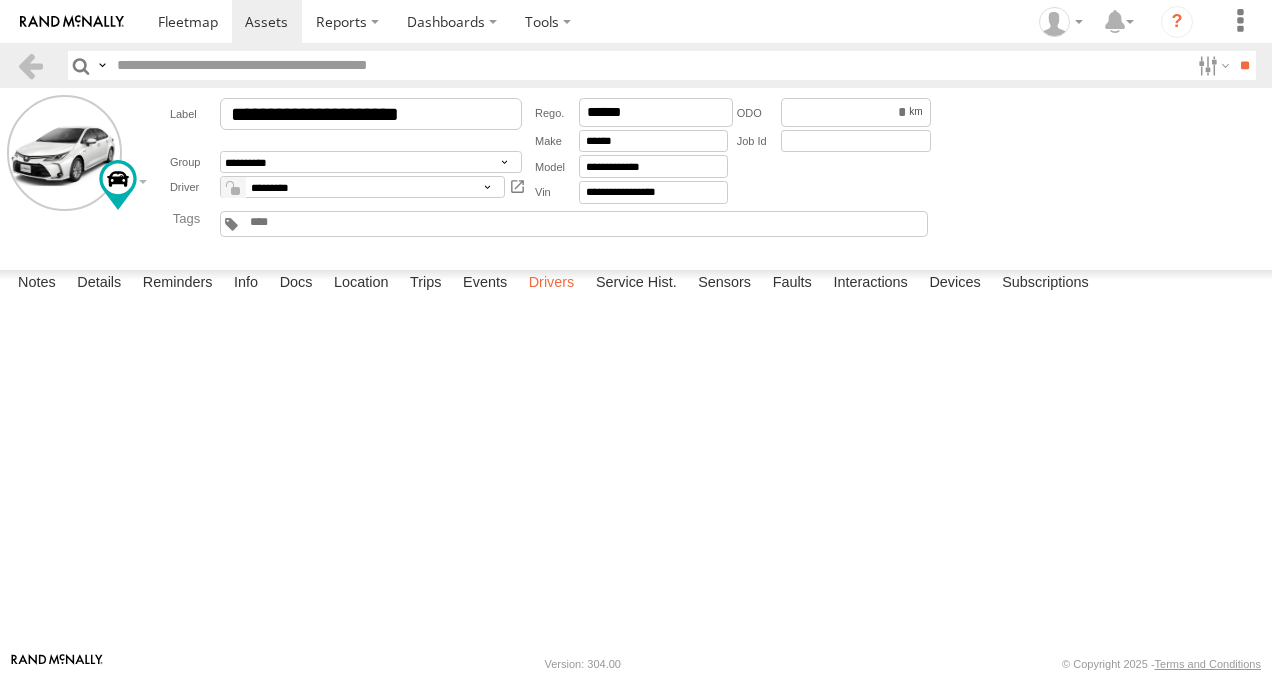 scroll, scrollTop: 0, scrollLeft: 0, axis: both 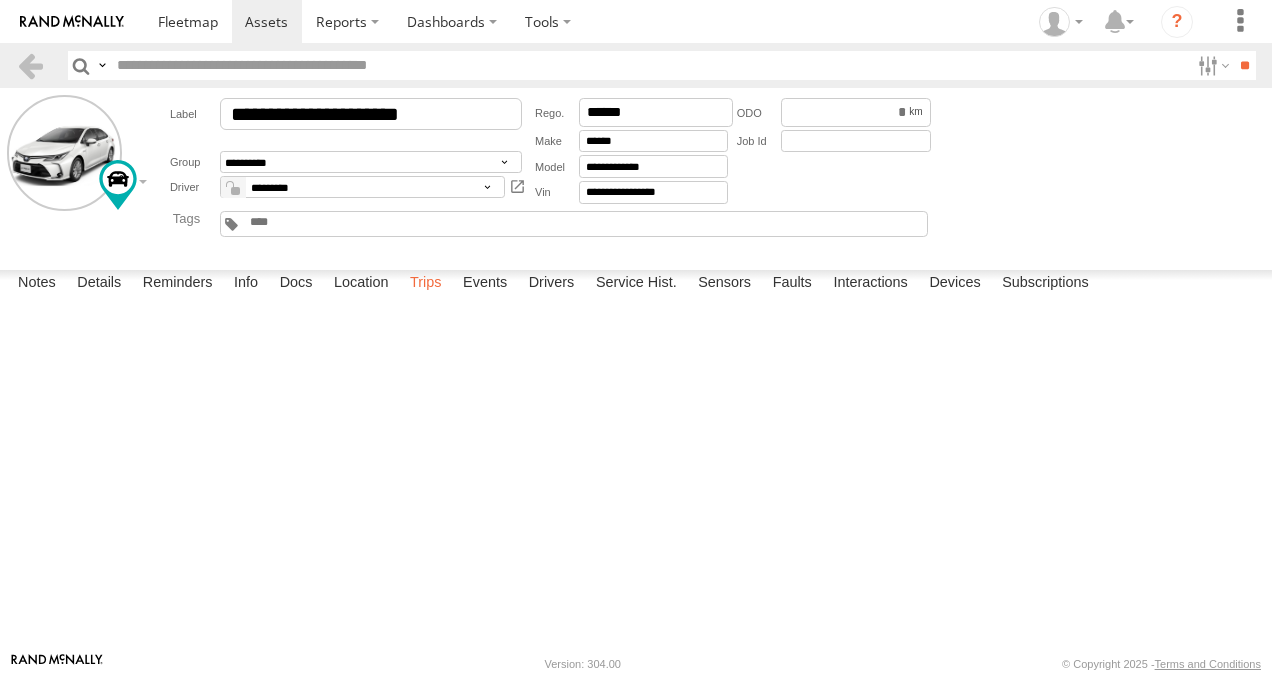 click on "Trips" at bounding box center [426, 284] 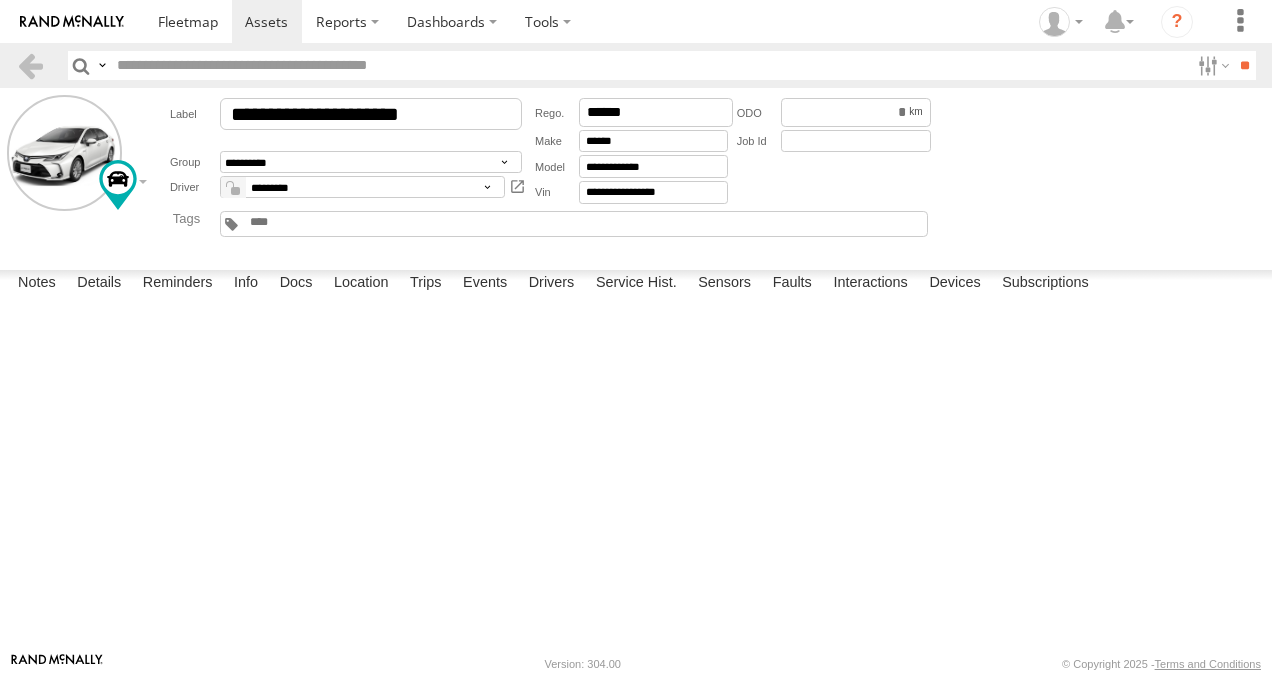 scroll, scrollTop: 3400, scrollLeft: 0, axis: vertical 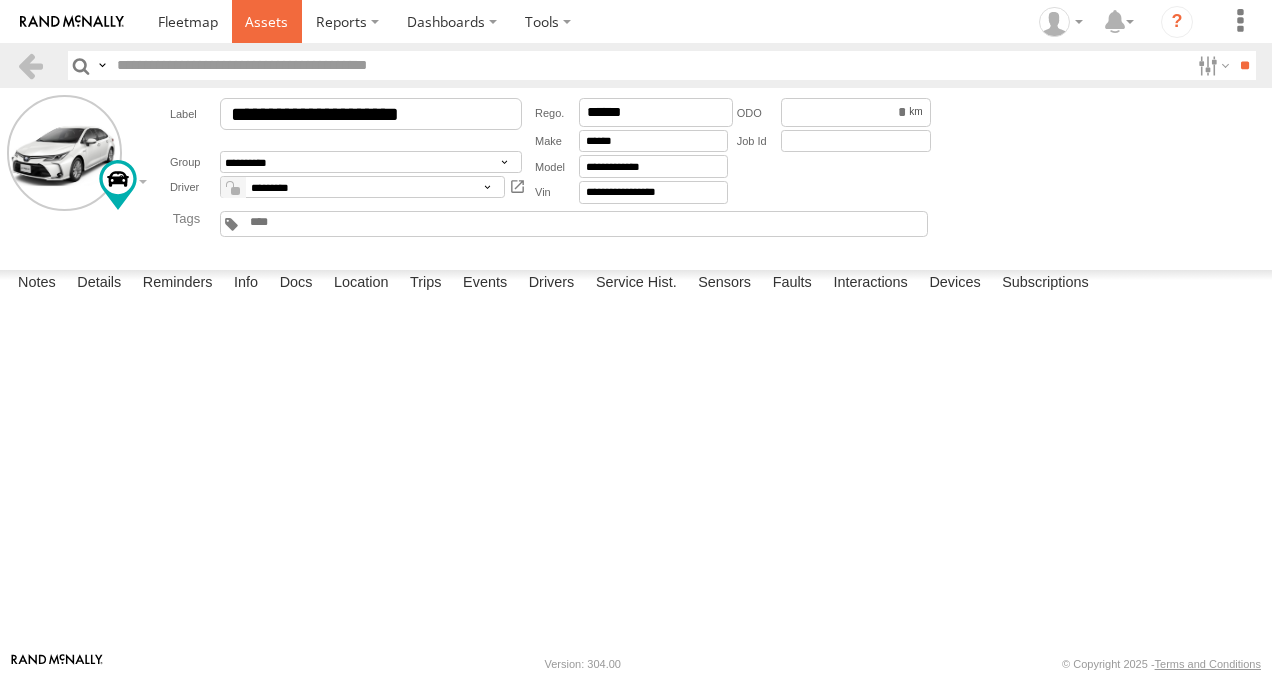 drag, startPoint x: 270, startPoint y: 26, endPoint x: 271, endPoint y: 41, distance: 15.033297 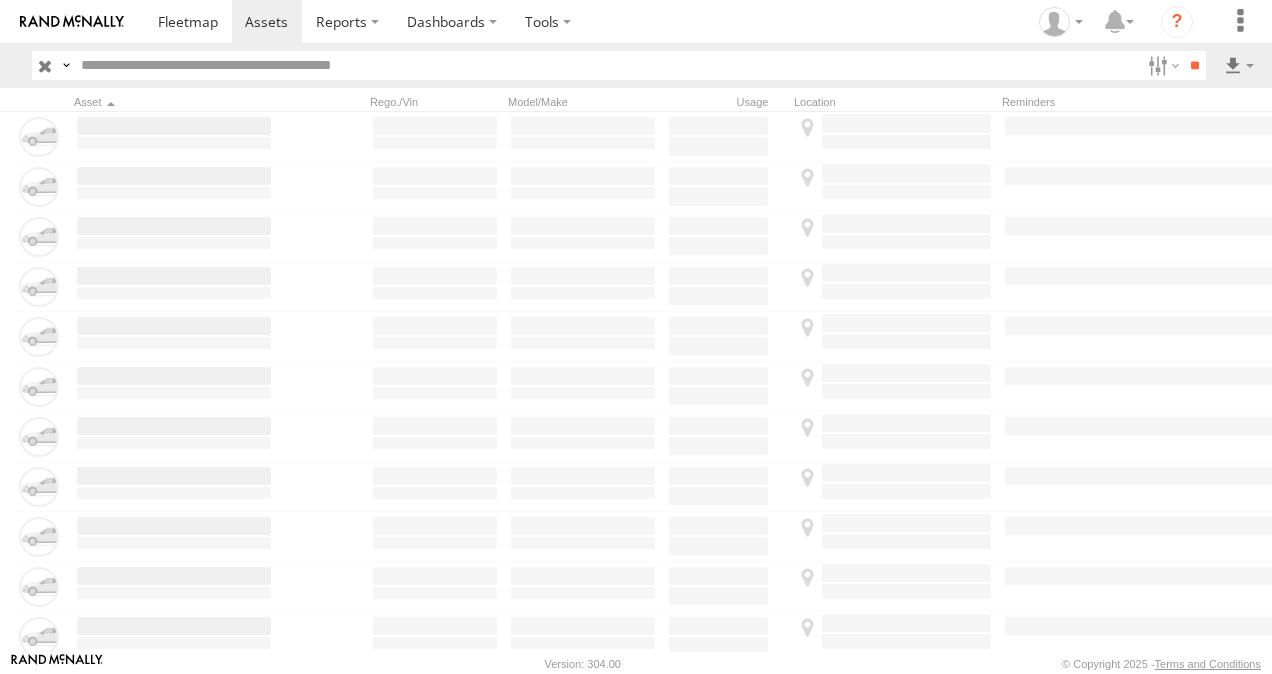 scroll, scrollTop: 0, scrollLeft: 0, axis: both 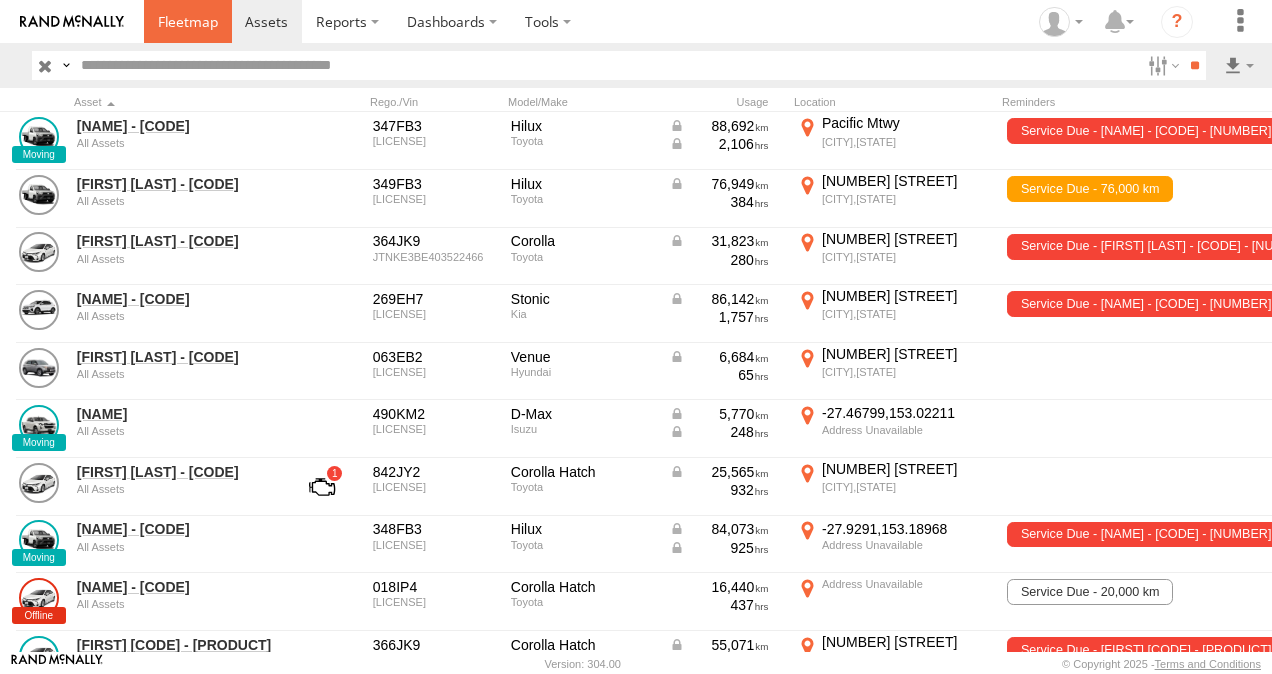 drag, startPoint x: 186, startPoint y: 20, endPoint x: 184, endPoint y: 58, distance: 38.052597 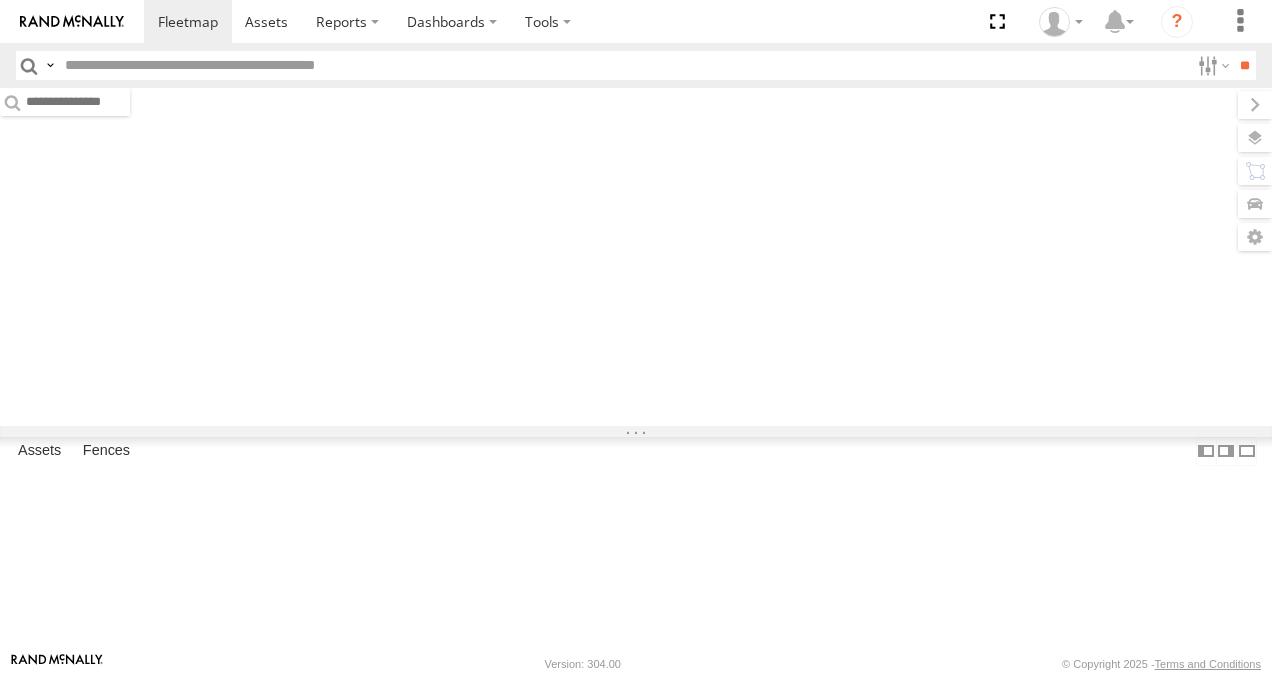 scroll, scrollTop: 0, scrollLeft: 0, axis: both 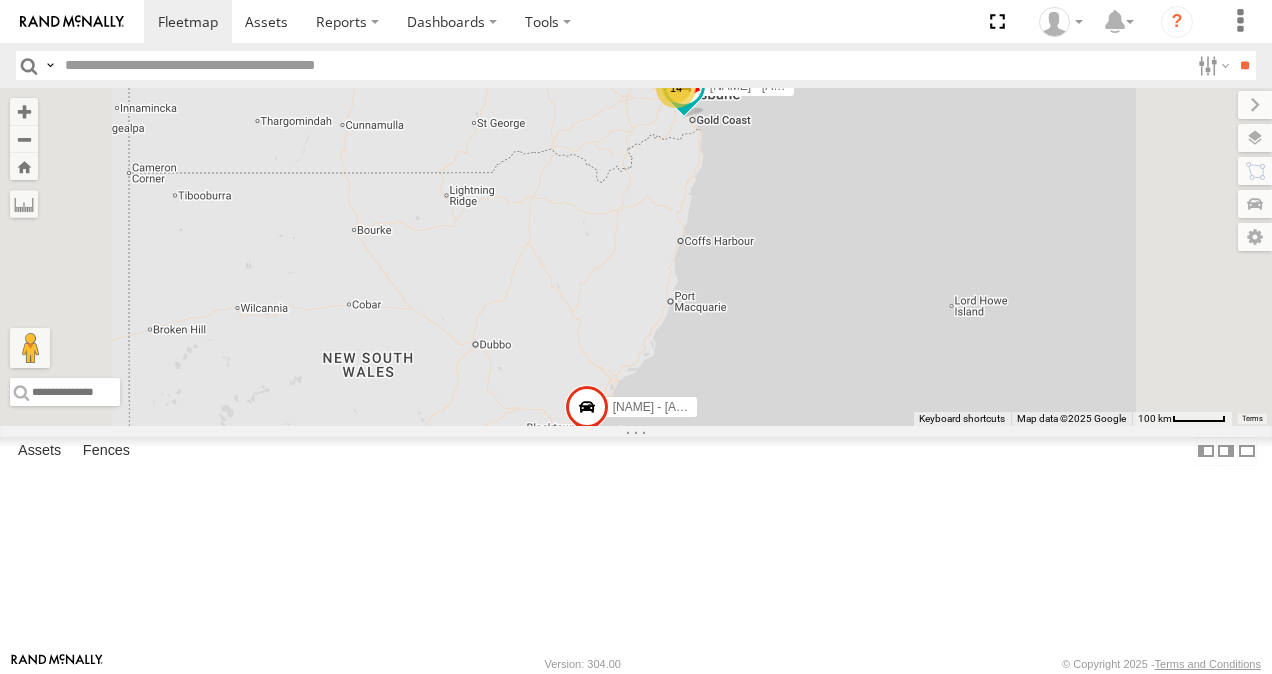 click at bounding box center [0, 0] 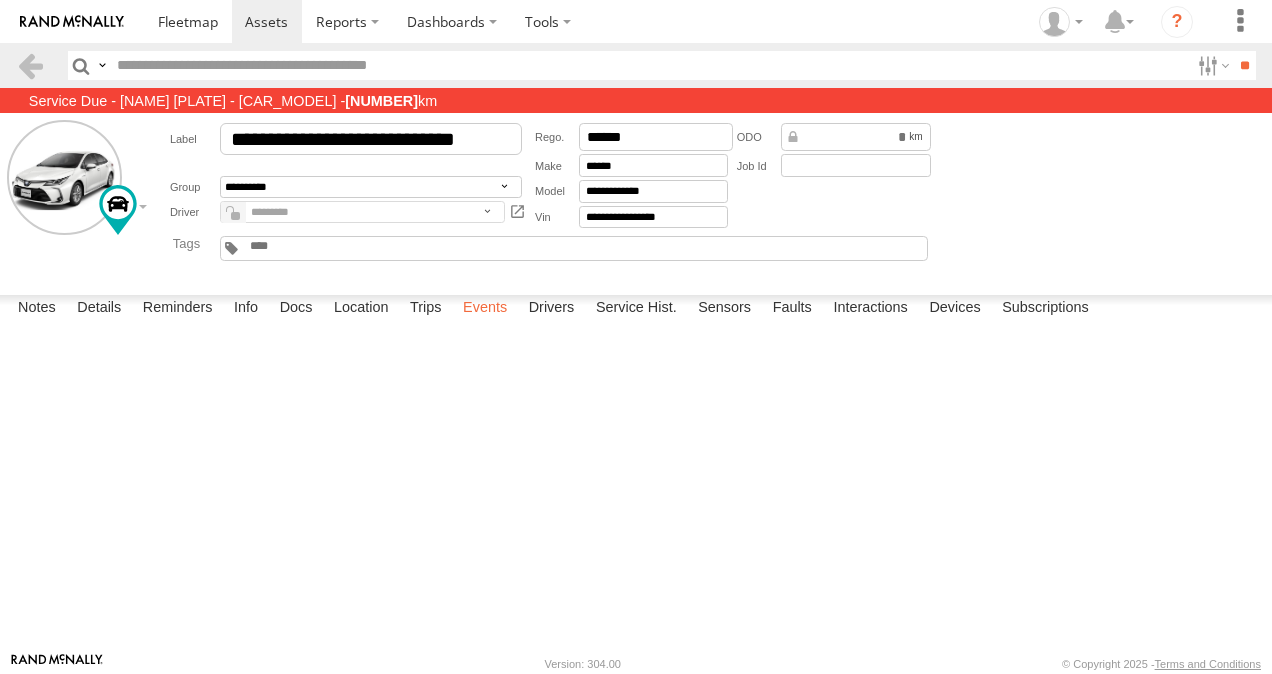 scroll, scrollTop: 0, scrollLeft: 0, axis: both 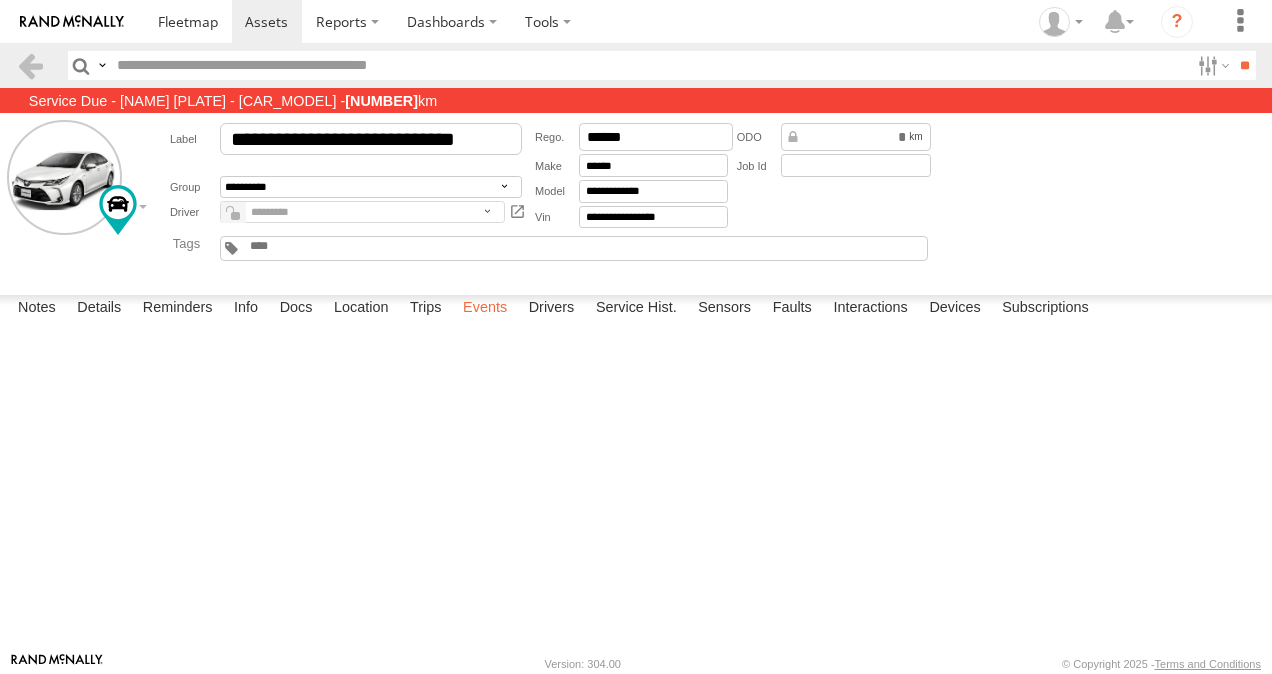 click on "Trips" at bounding box center [426, 309] 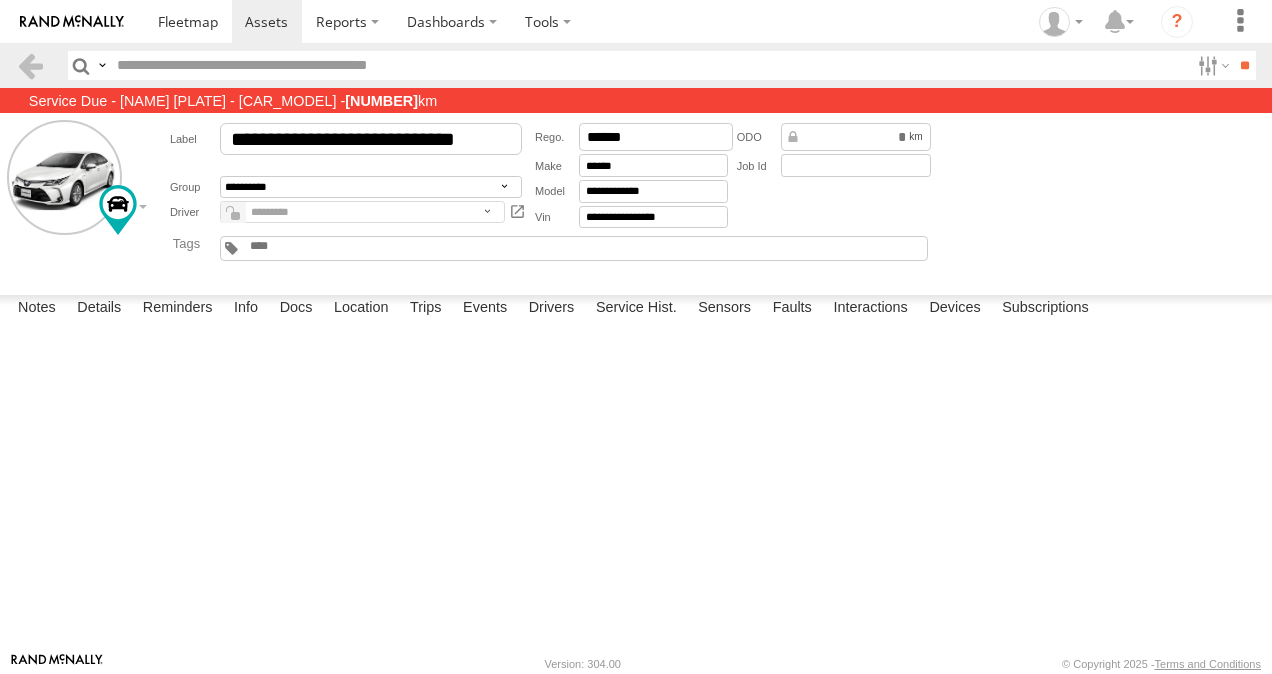 scroll, scrollTop: 2100, scrollLeft: 0, axis: vertical 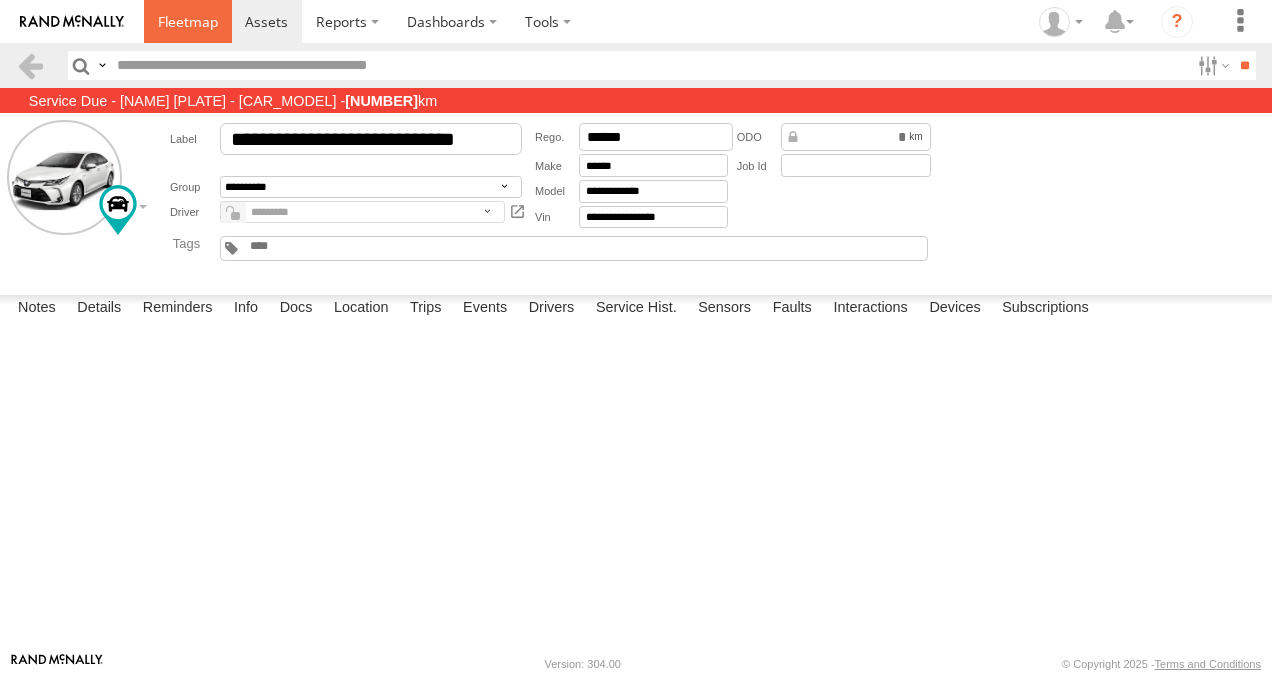 click at bounding box center [188, 21] 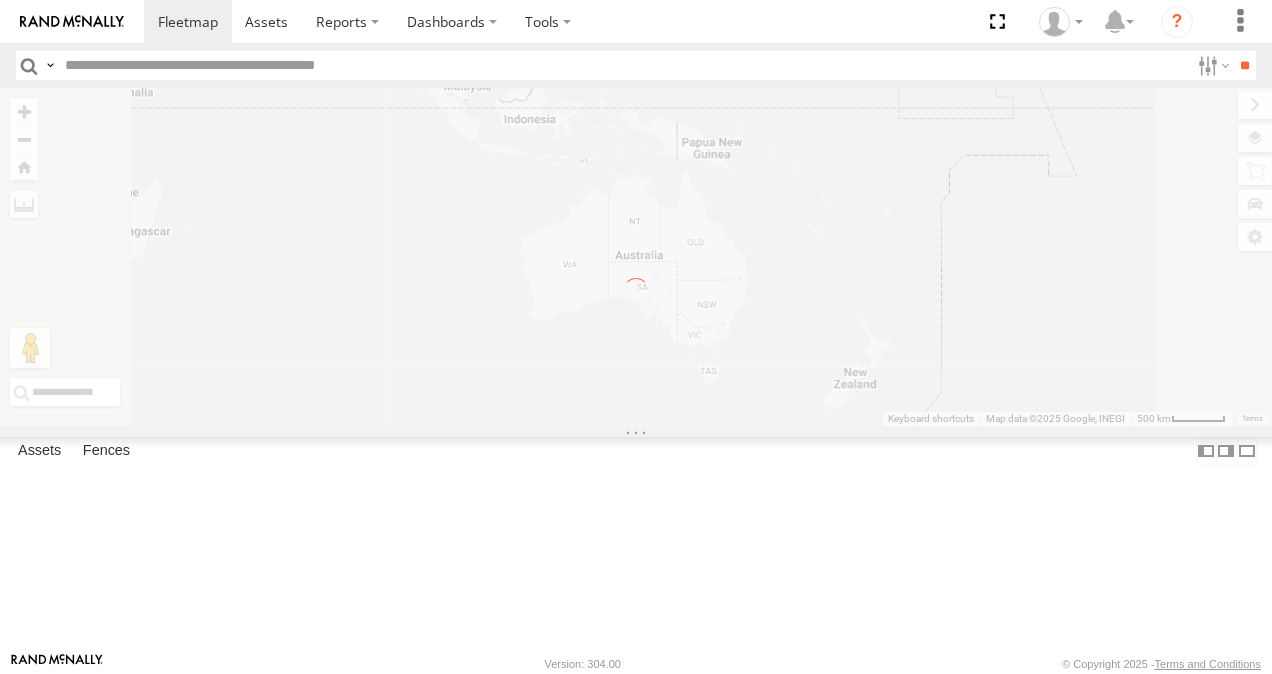 scroll, scrollTop: 0, scrollLeft: 0, axis: both 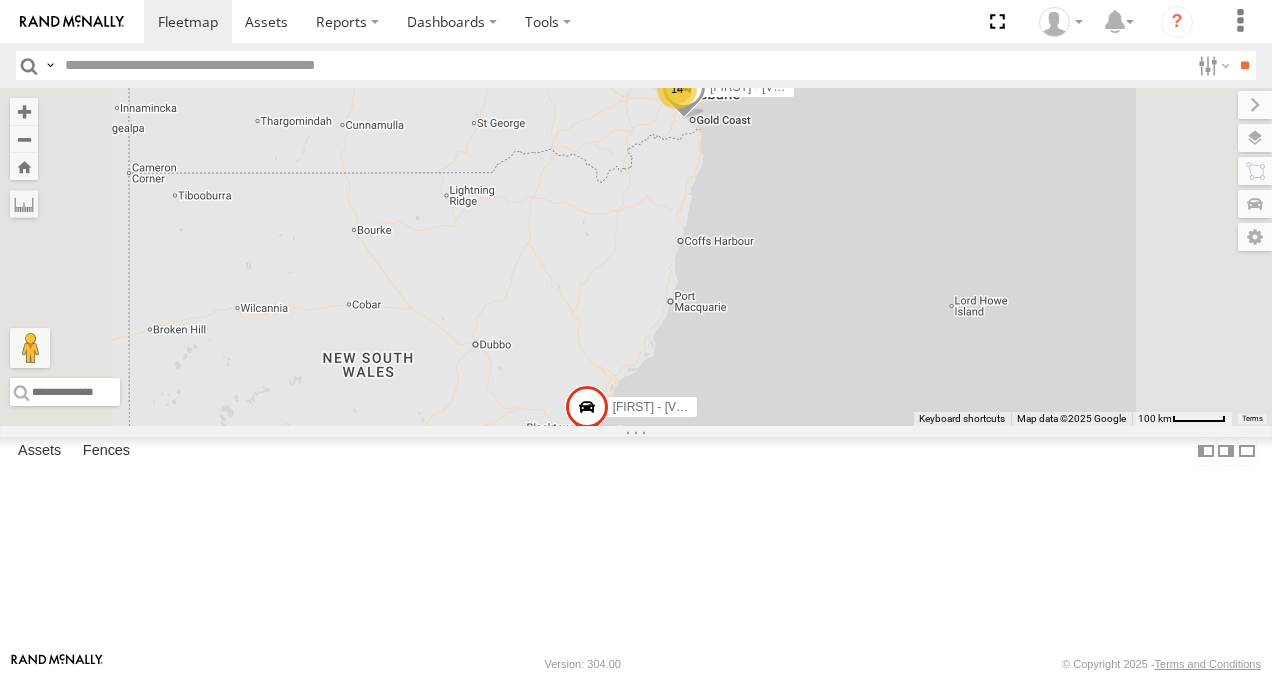 click at bounding box center (0, 0) 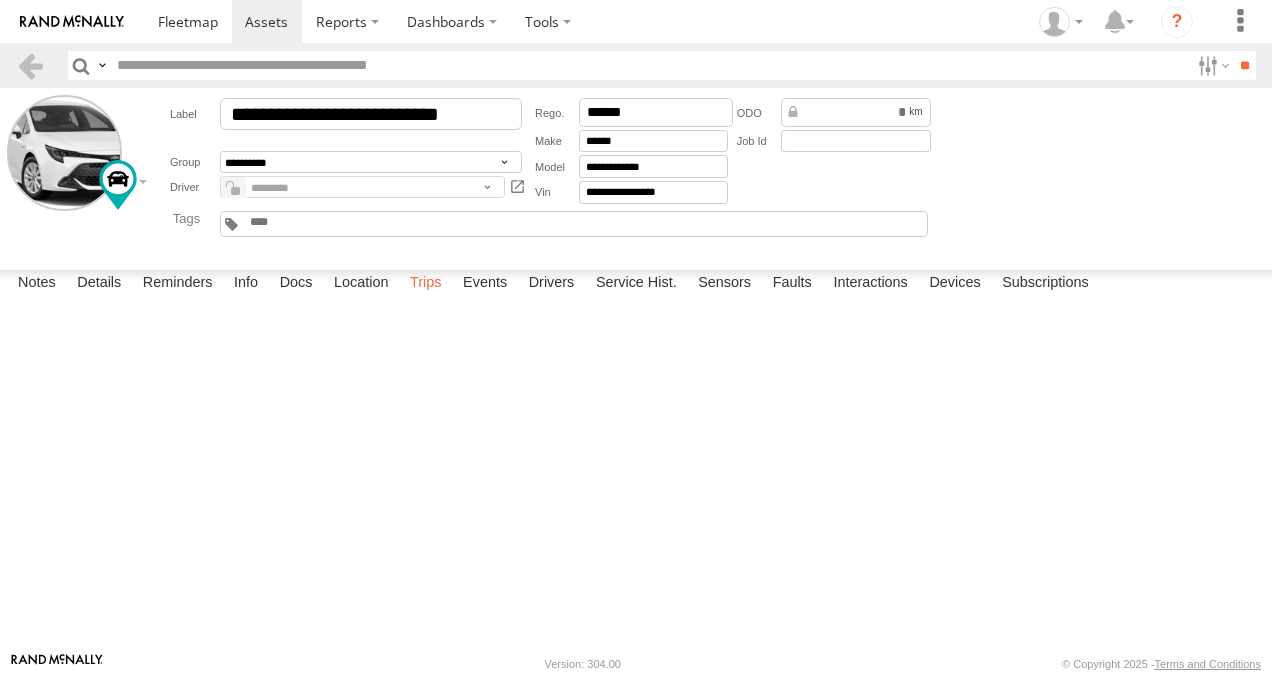 scroll, scrollTop: 0, scrollLeft: 0, axis: both 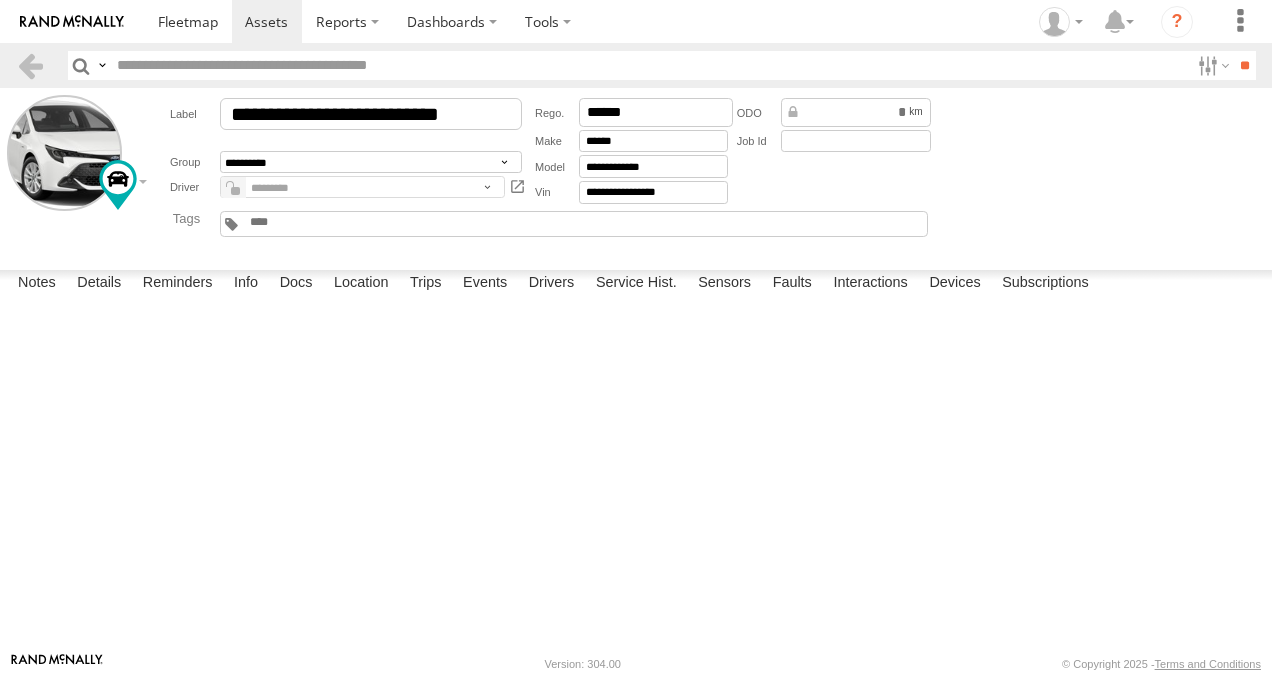 drag, startPoint x: 426, startPoint y: 624, endPoint x: 534, endPoint y: 650, distance: 111.085556 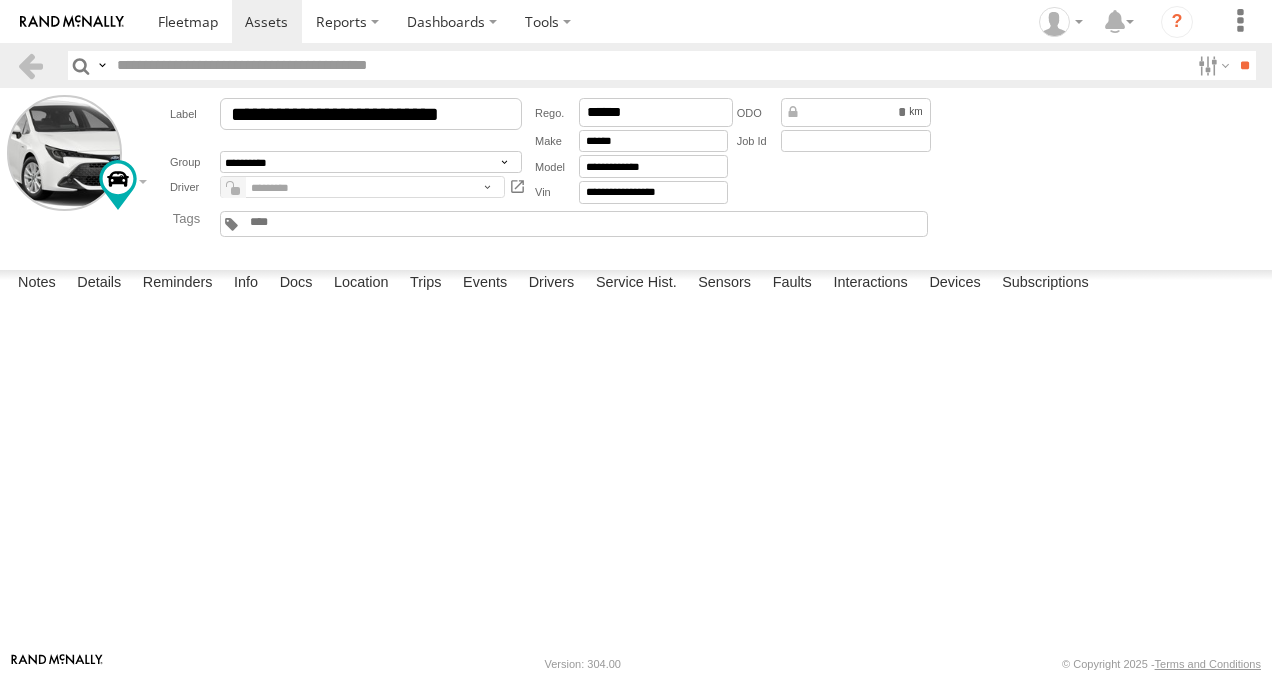 click on "Trips" at bounding box center (426, 284) 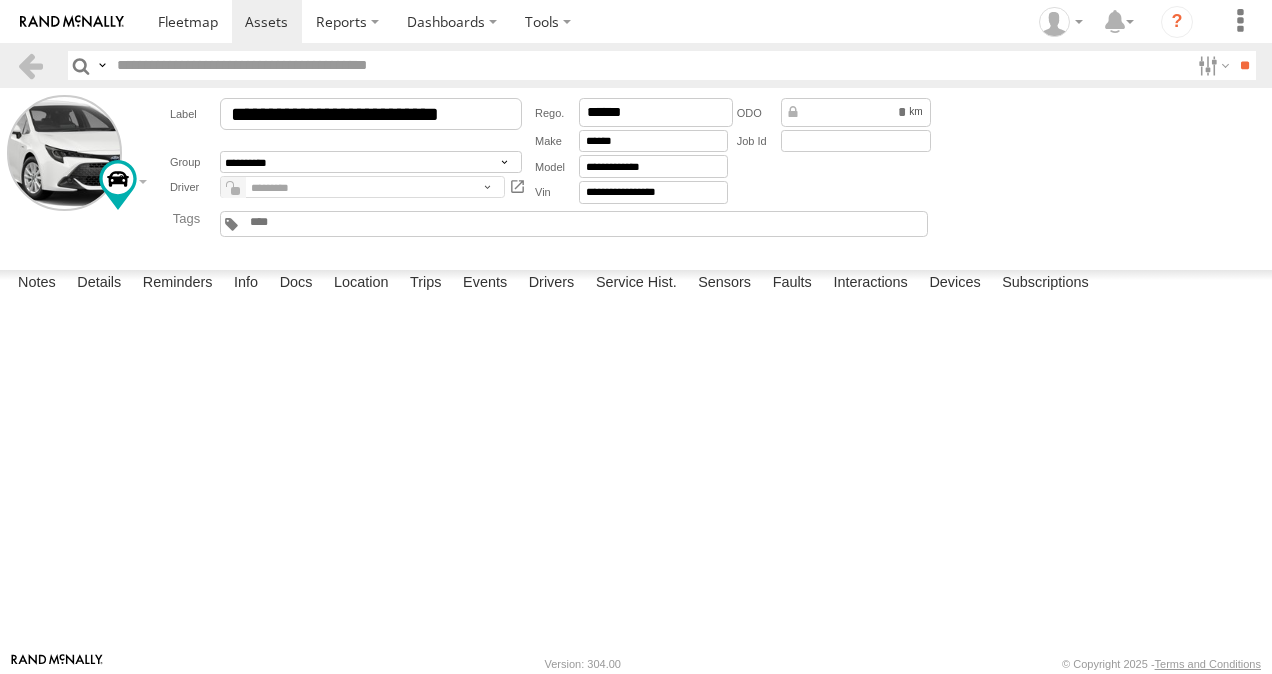 scroll, scrollTop: 0, scrollLeft: 0, axis: both 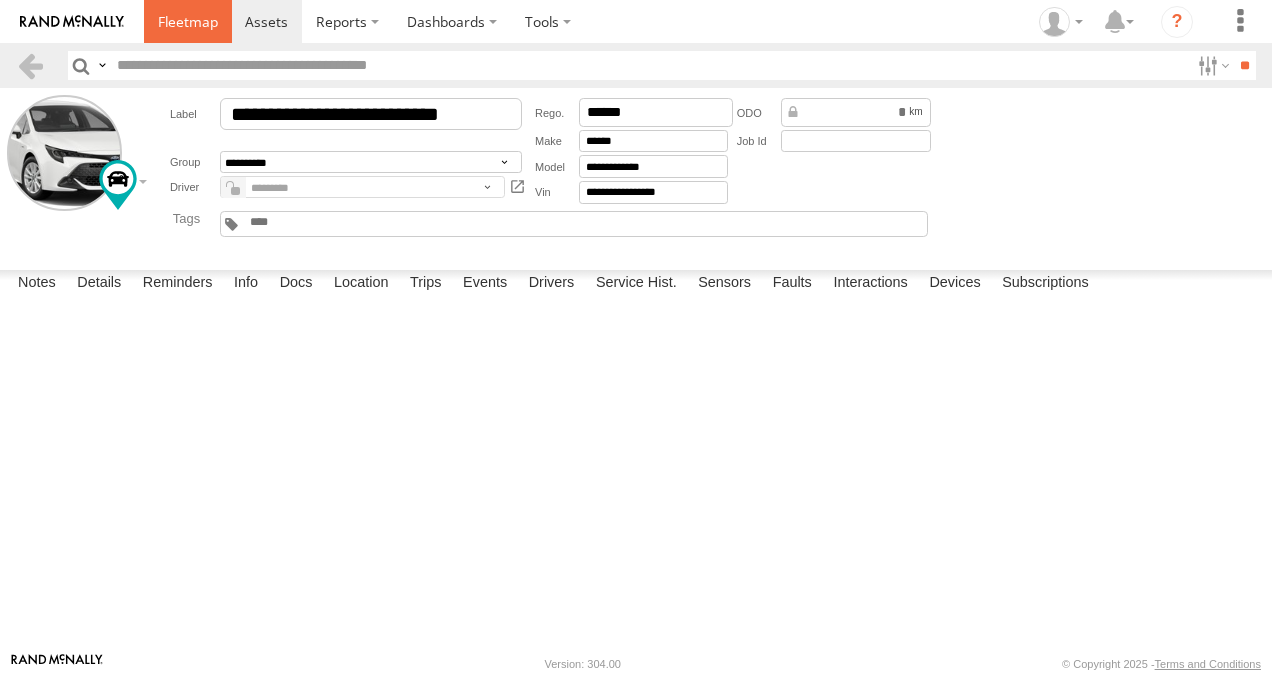 click at bounding box center (188, 21) 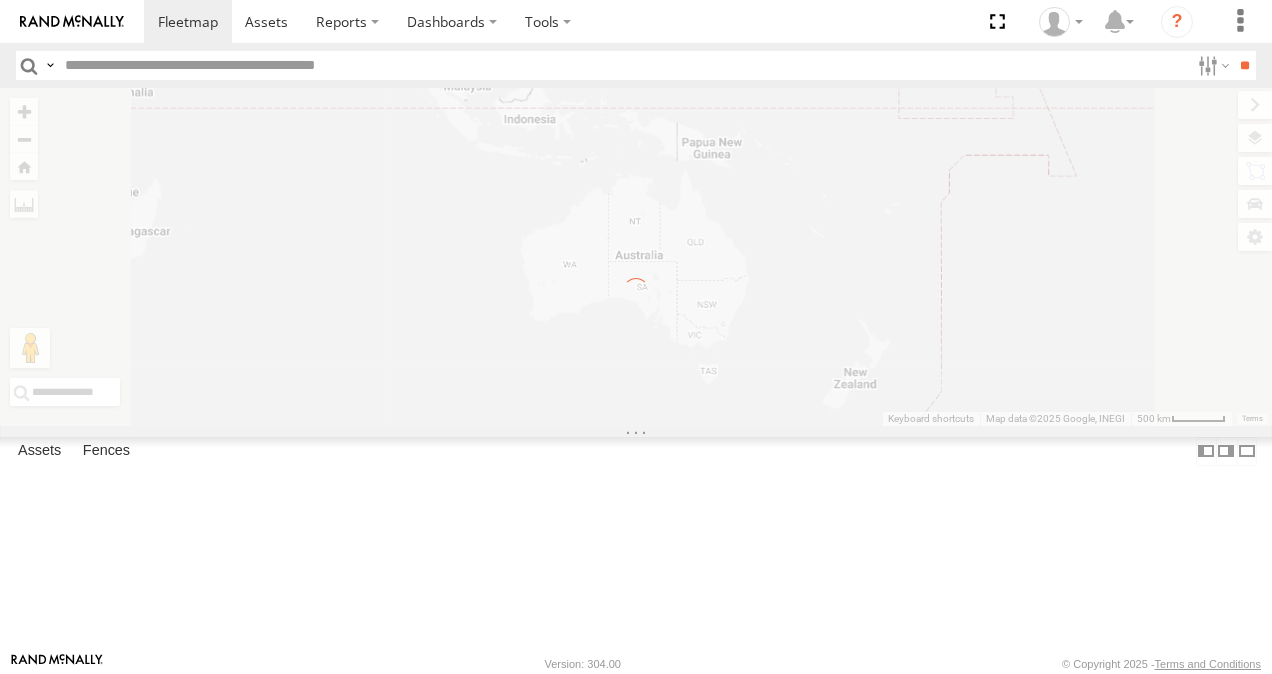 scroll, scrollTop: 0, scrollLeft: 0, axis: both 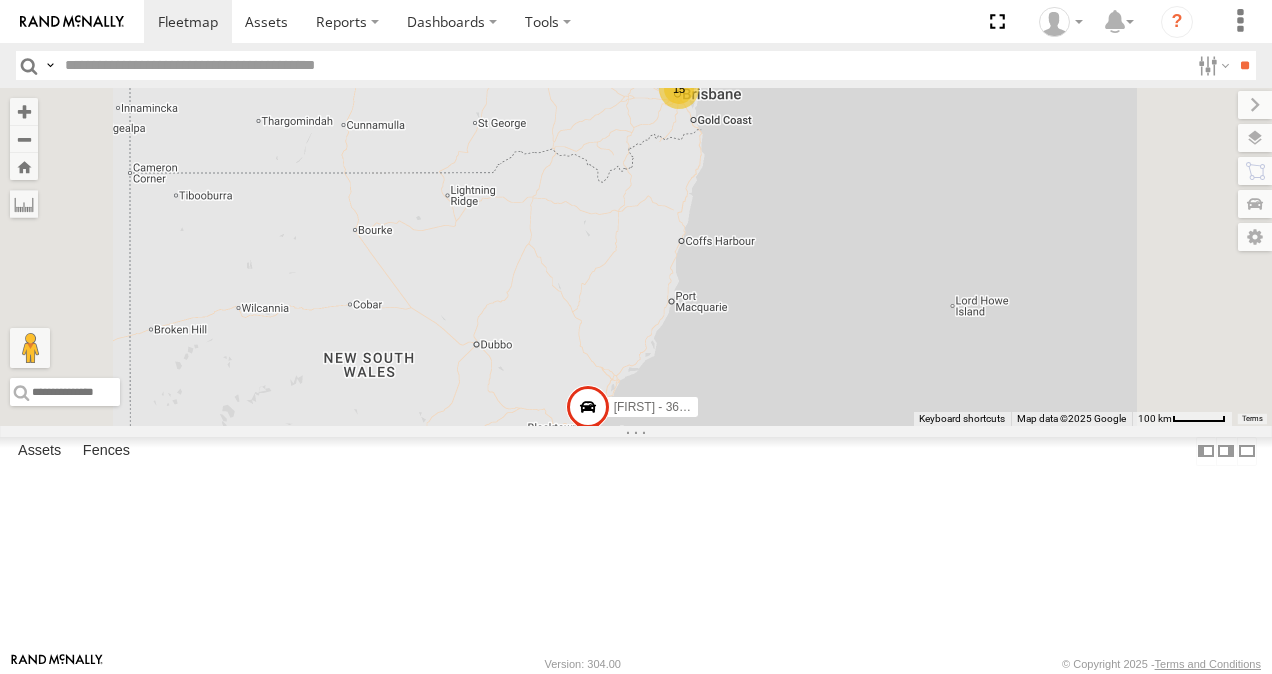 click at bounding box center (0, 0) 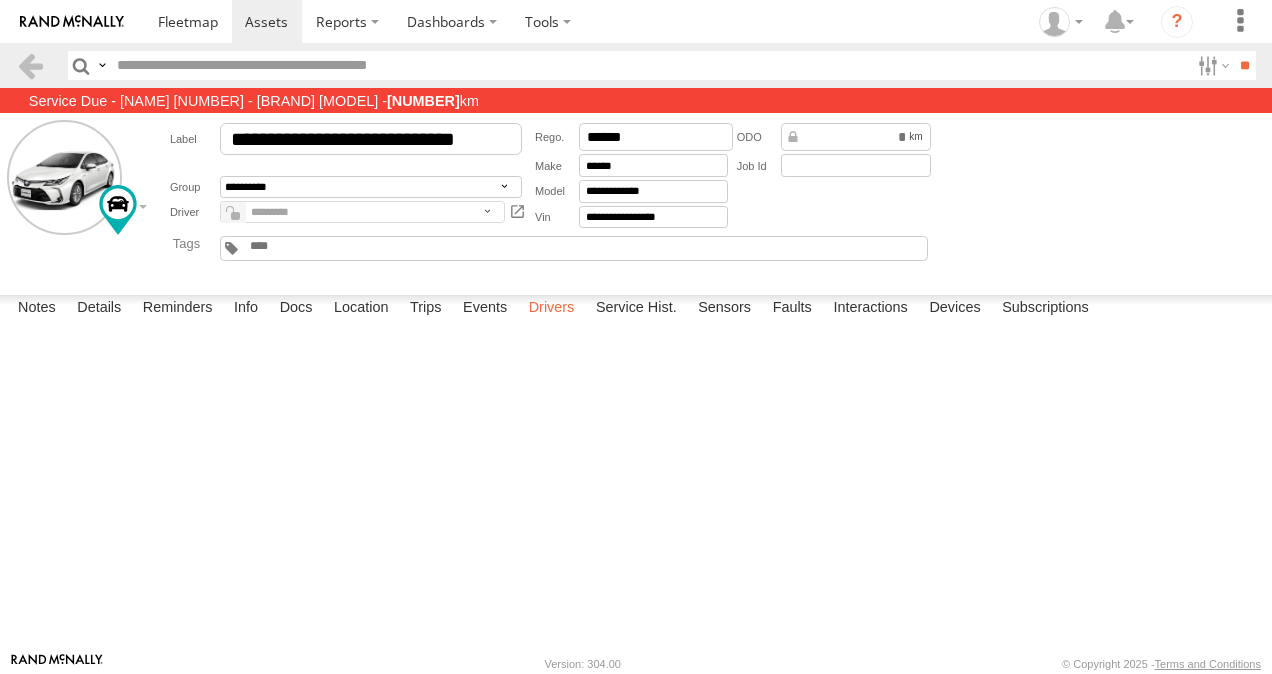 scroll, scrollTop: 0, scrollLeft: 0, axis: both 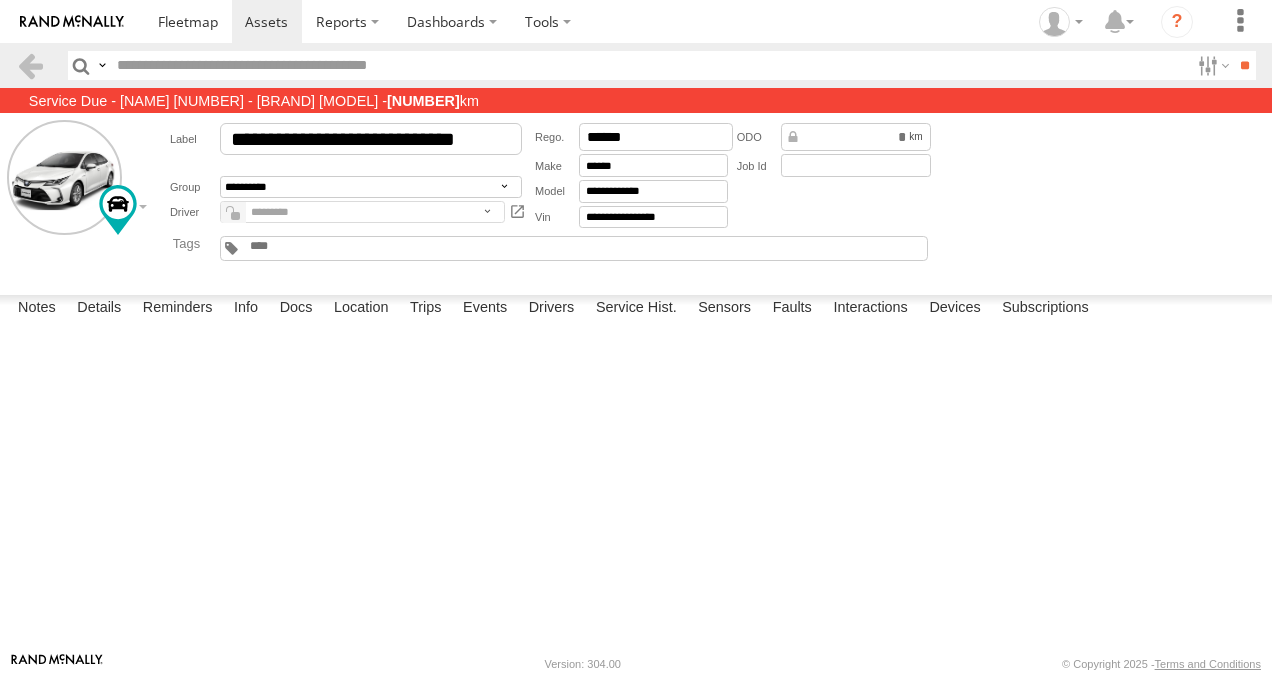 click on "Trips" at bounding box center [426, 309] 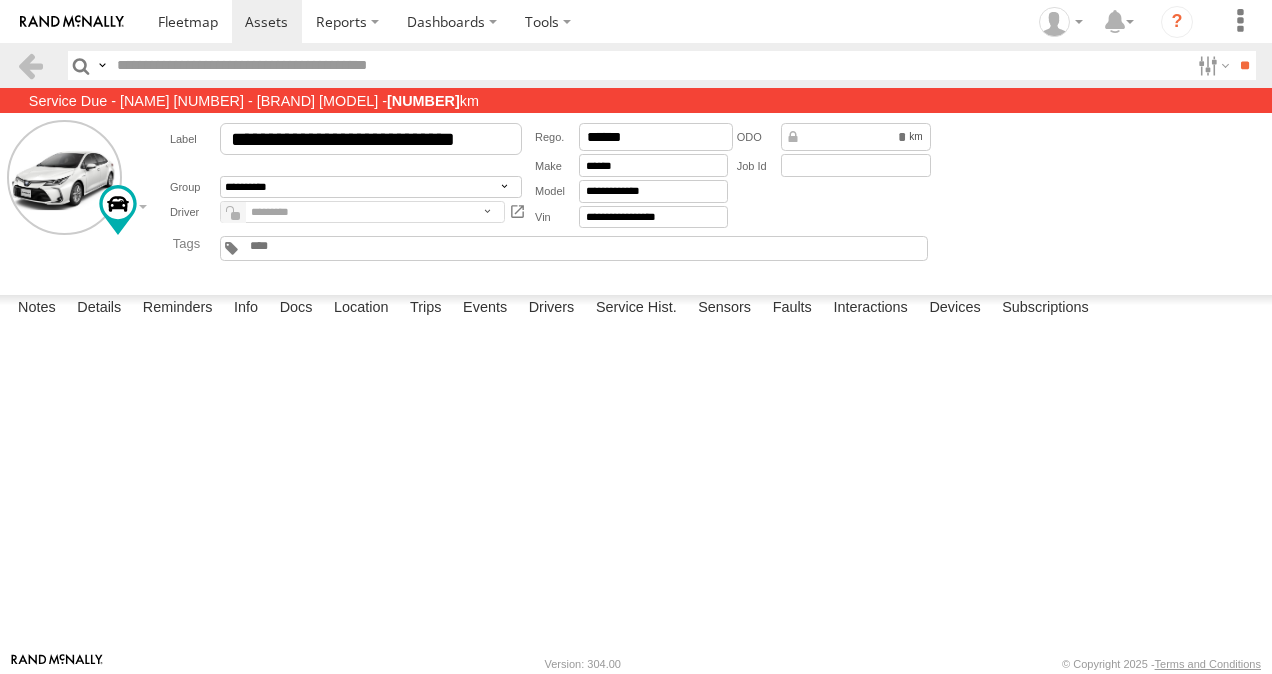 scroll, scrollTop: 2100, scrollLeft: 0, axis: vertical 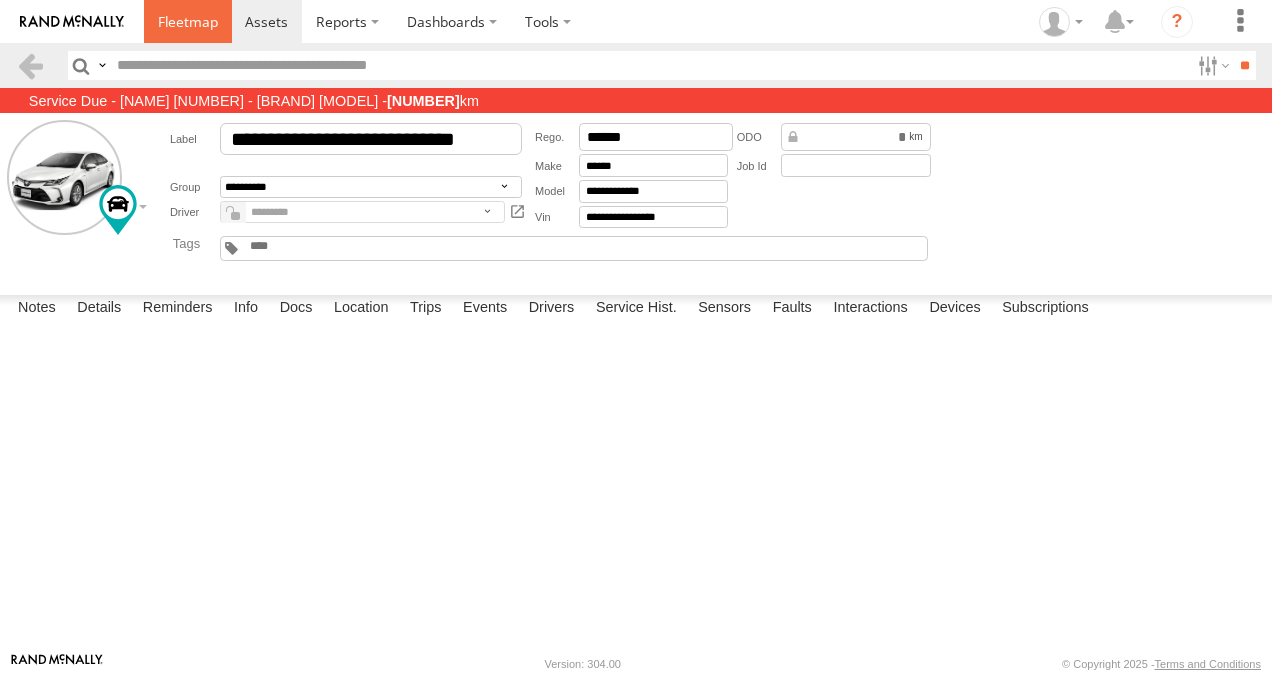 click at bounding box center (188, 21) 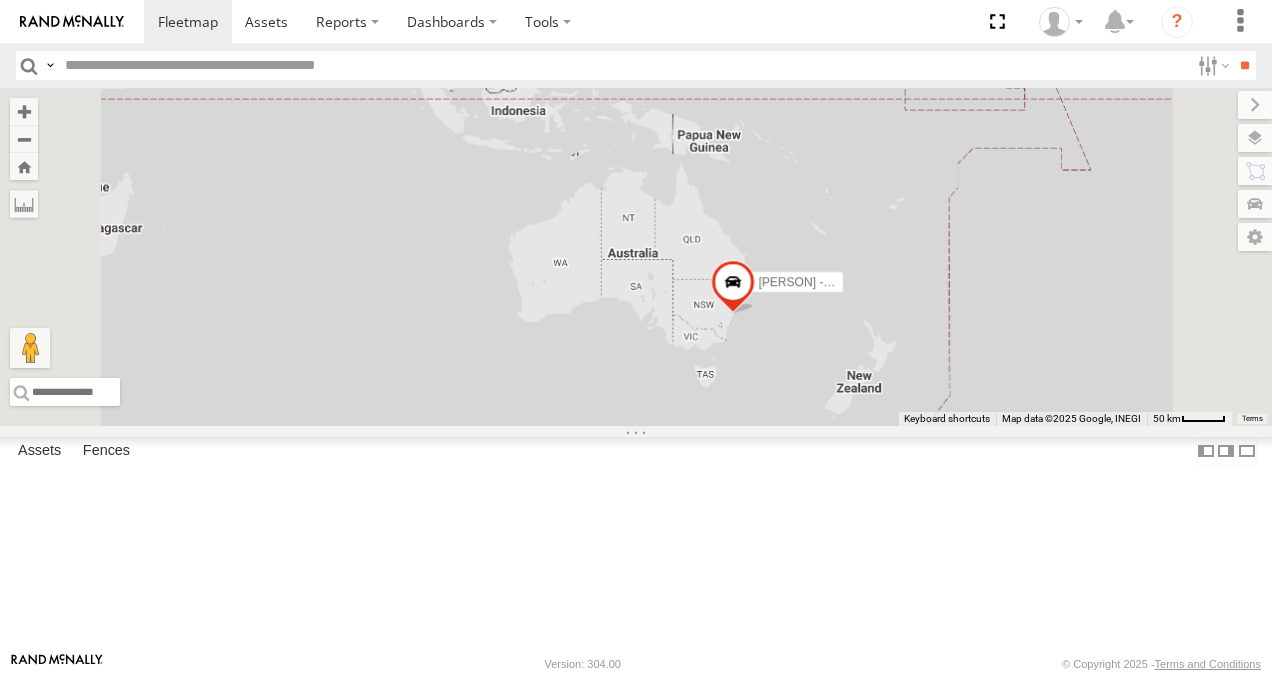 scroll, scrollTop: 0, scrollLeft: 0, axis: both 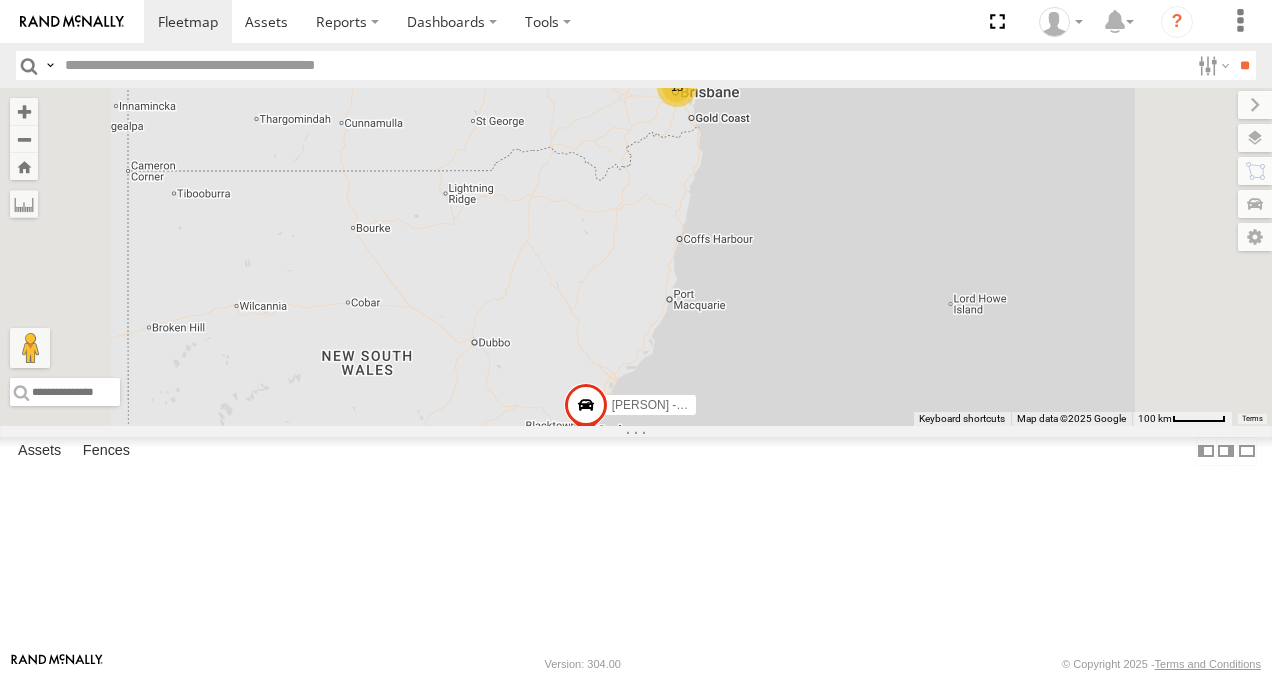 click at bounding box center (0, 0) 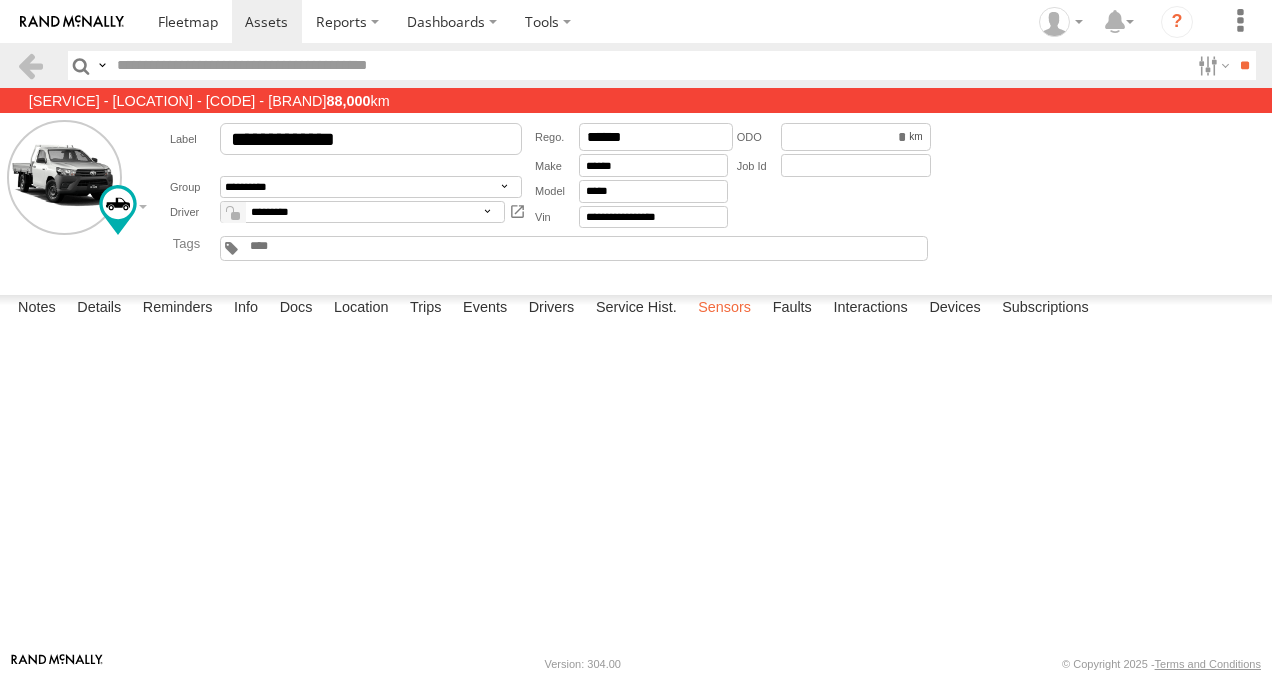 scroll, scrollTop: 0, scrollLeft: 0, axis: both 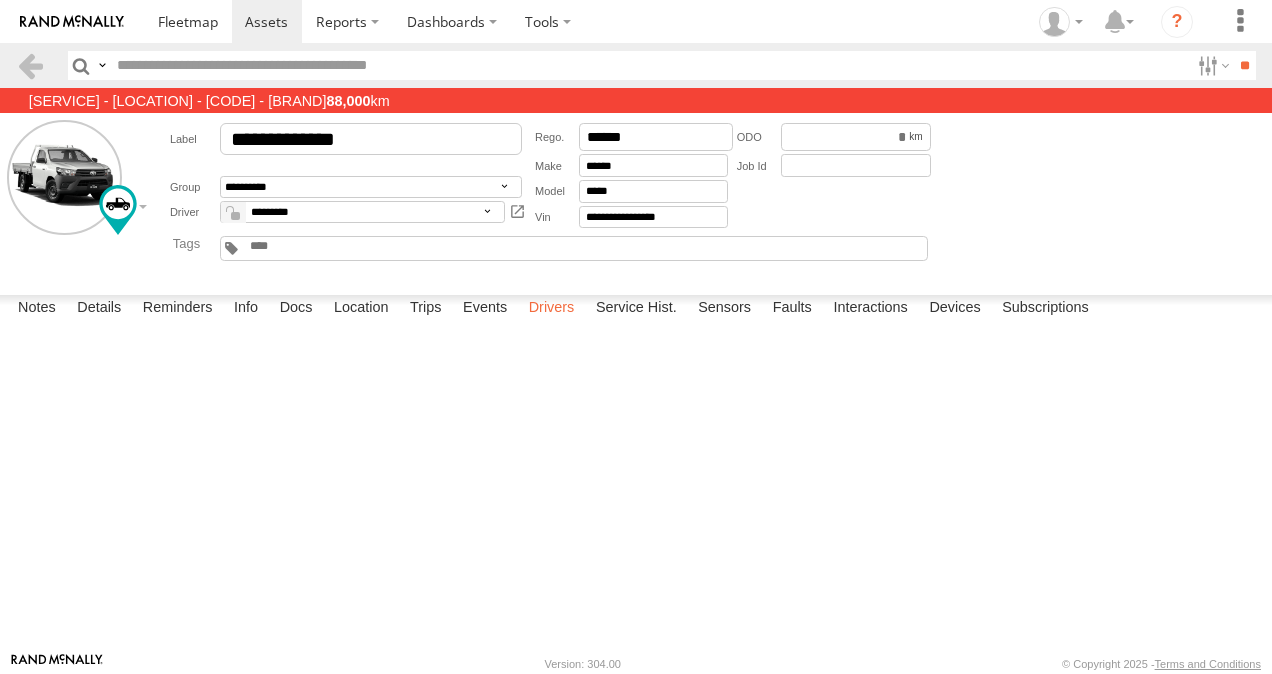 click on "Events" at bounding box center (485, 309) 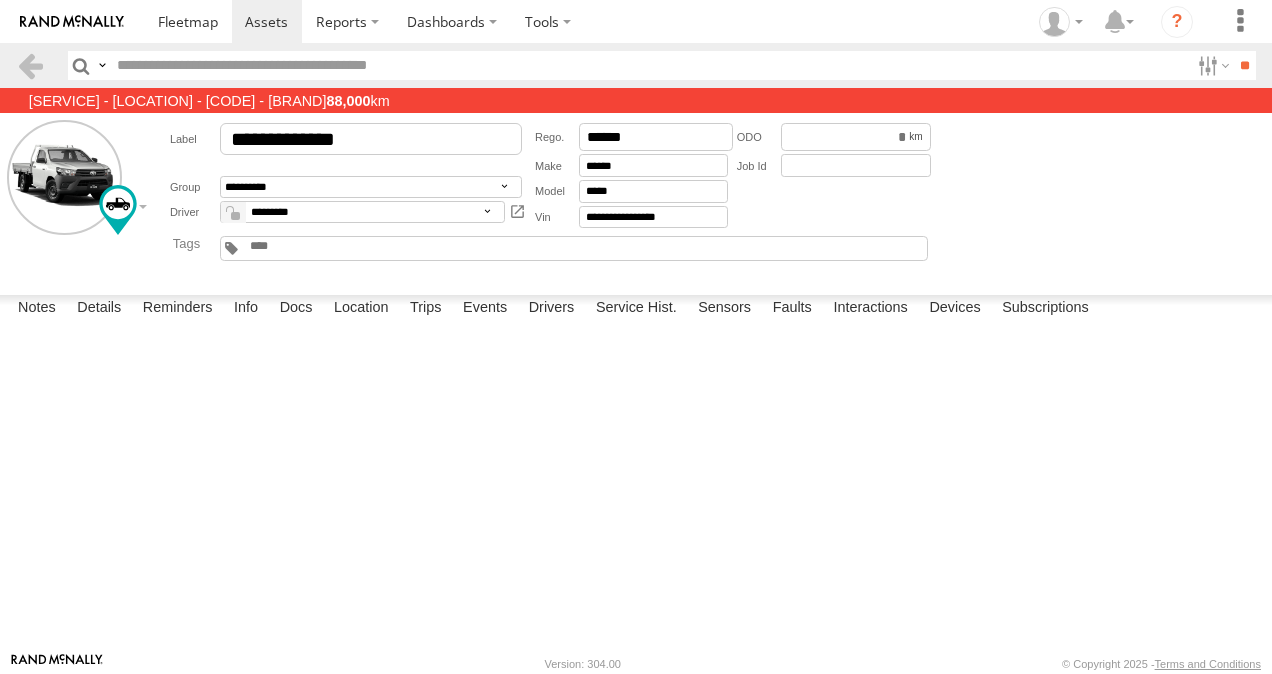 scroll, scrollTop: 5200, scrollLeft: 0, axis: vertical 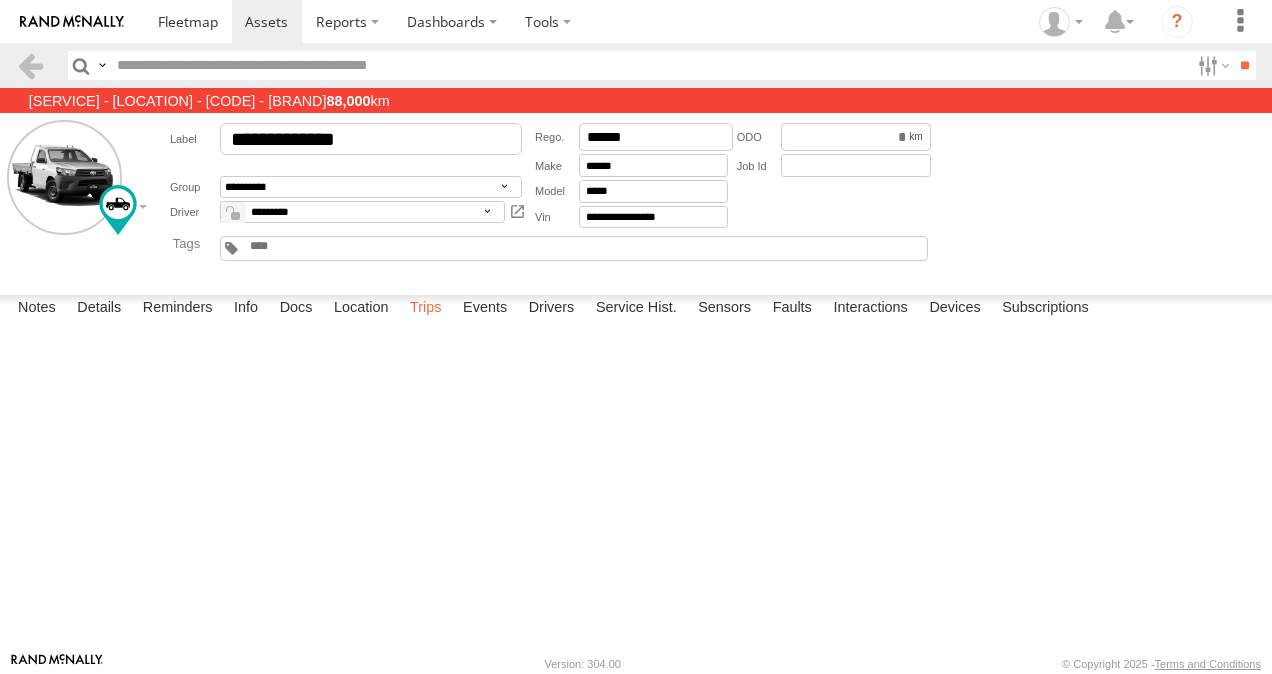 click on "Trips" at bounding box center [426, 309] 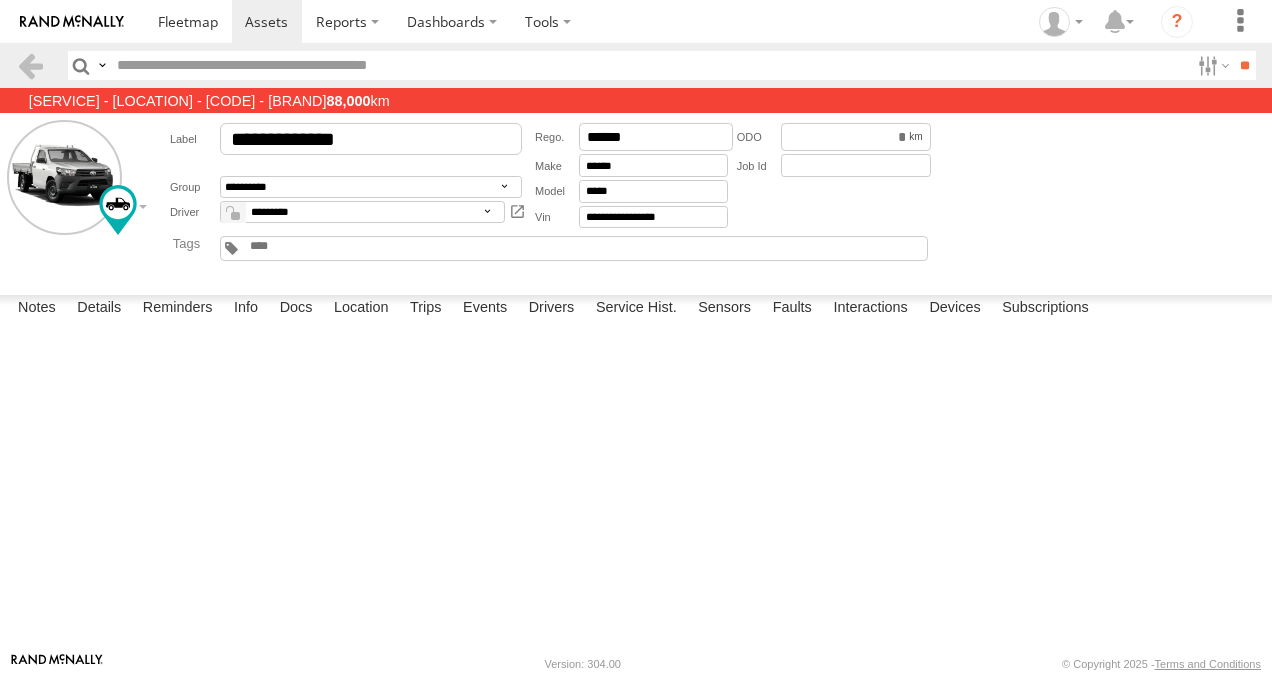 scroll, scrollTop: 1100, scrollLeft: 0, axis: vertical 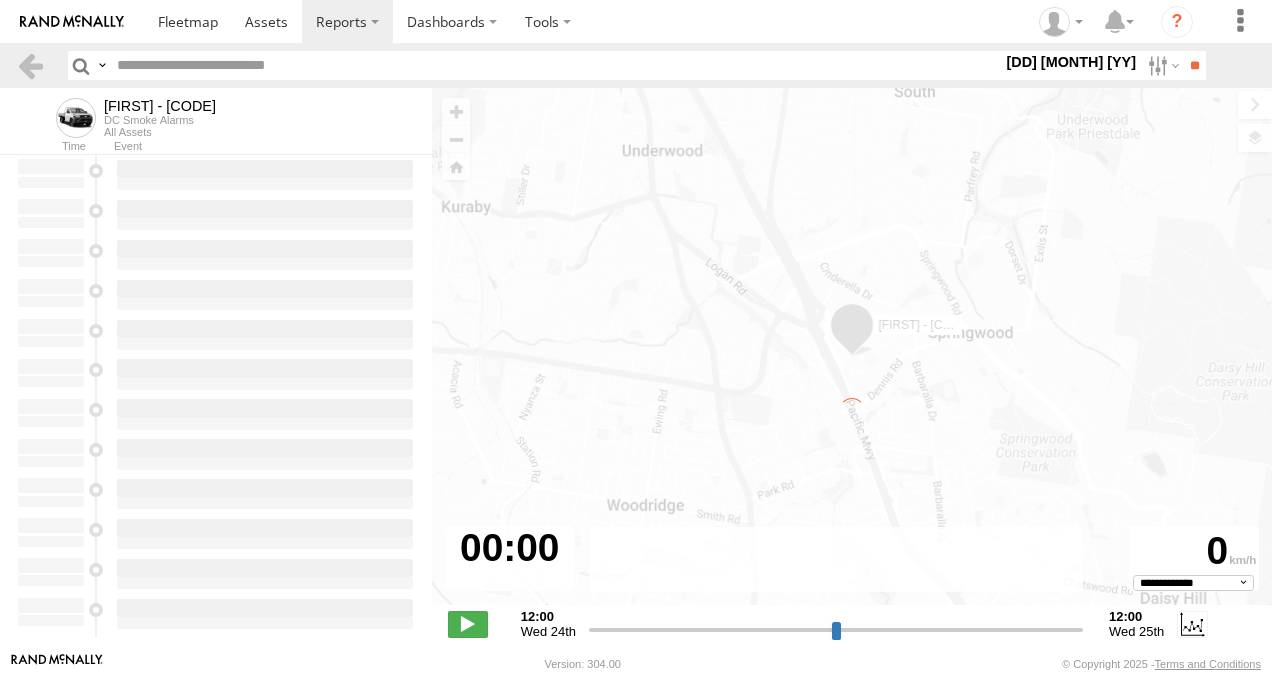 type on "**********" 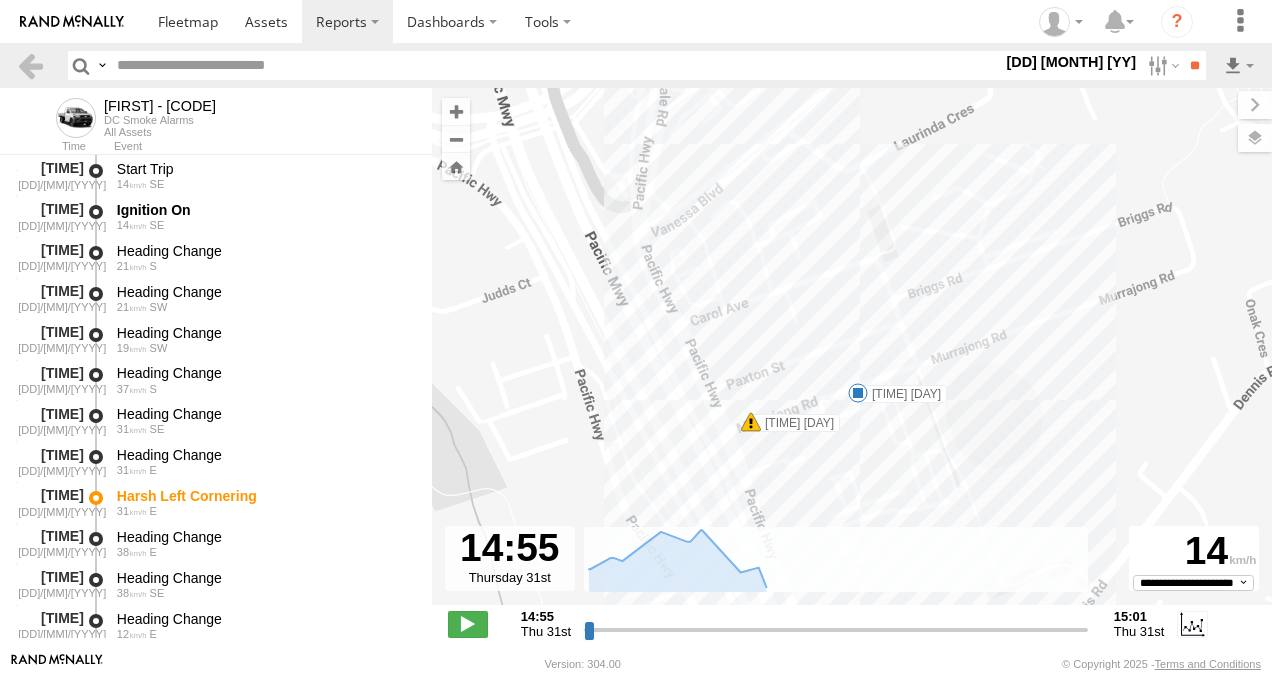 drag, startPoint x: 809, startPoint y: 391, endPoint x: 776, endPoint y: 301, distance: 95.85927 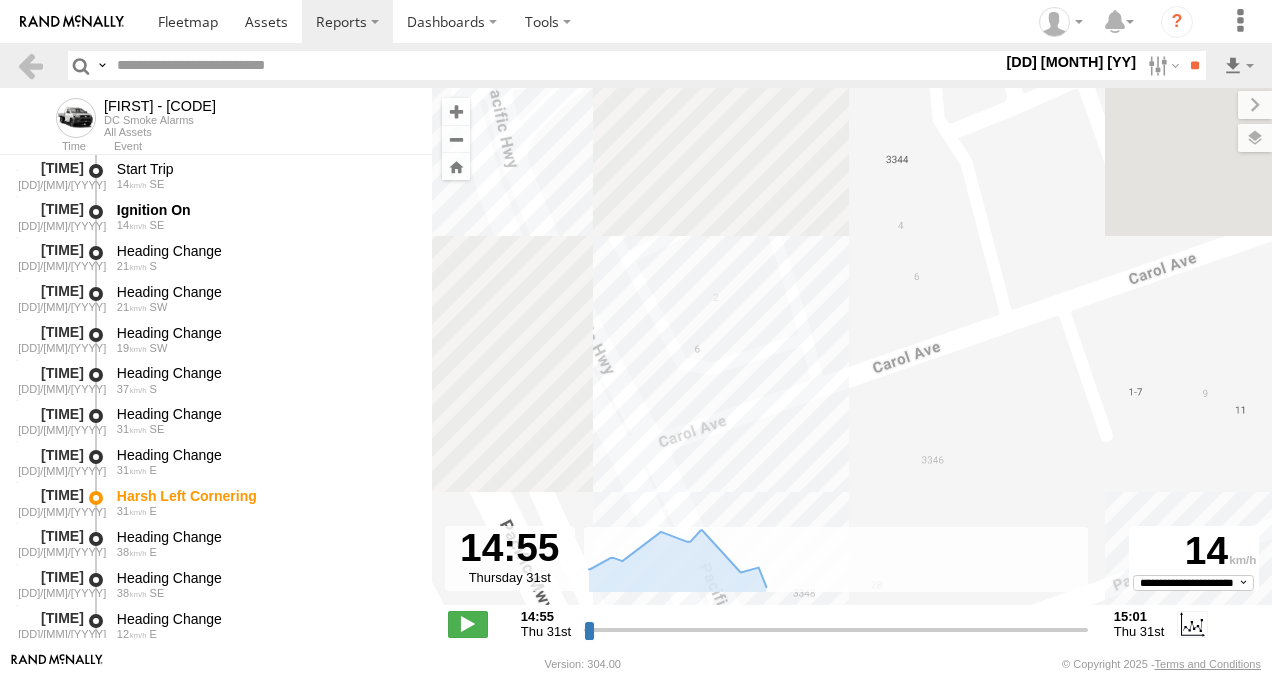 drag, startPoint x: 701, startPoint y: 252, endPoint x: 880, endPoint y: 334, distance: 196.88829 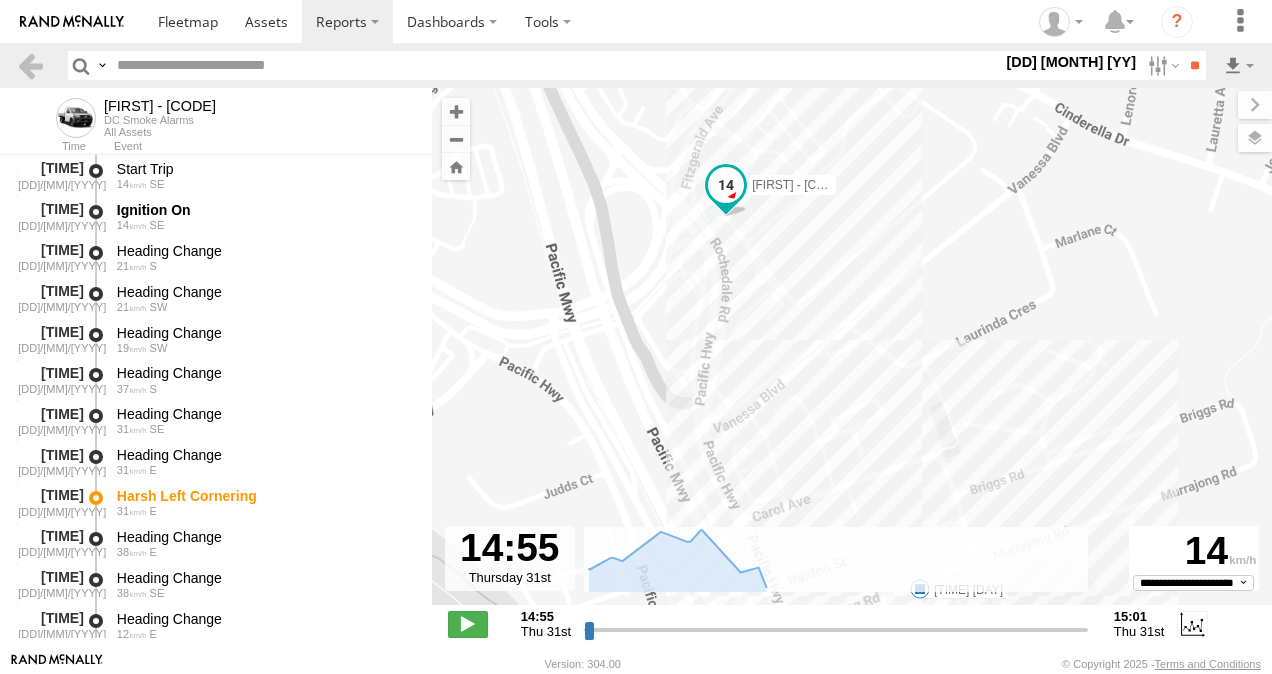 drag, startPoint x: 734, startPoint y: 98, endPoint x: 753, endPoint y: 340, distance: 242.74472 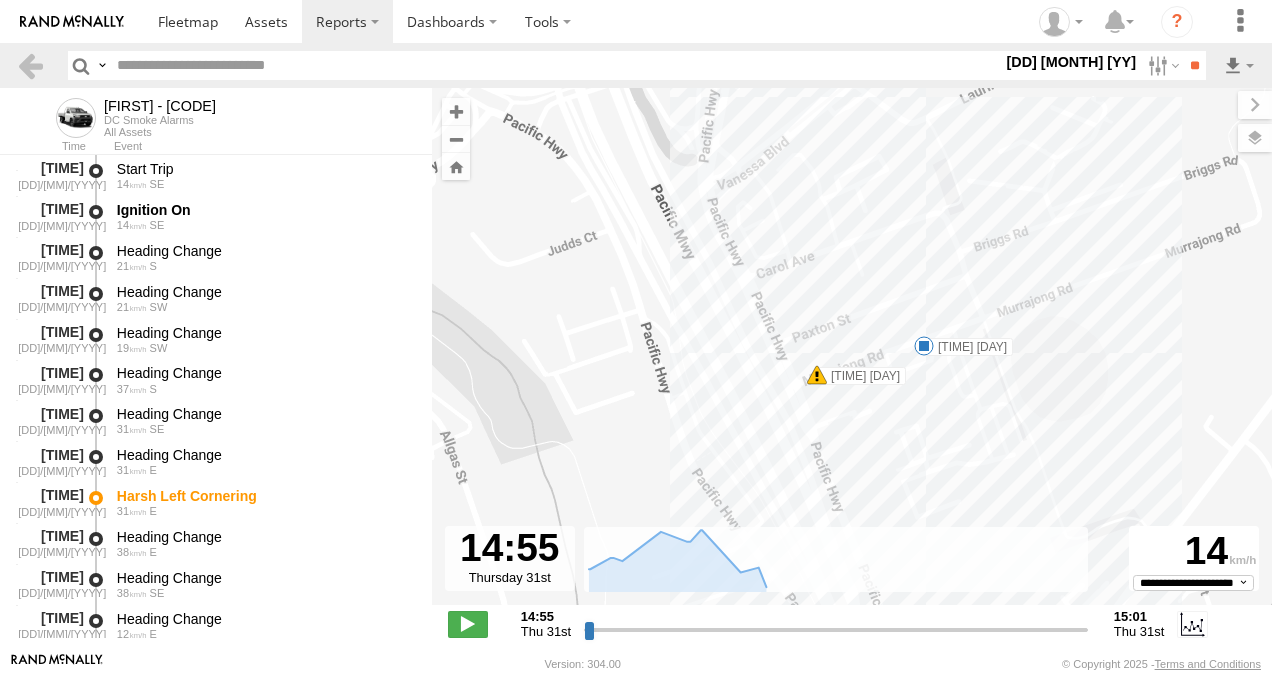 drag, startPoint x: 860, startPoint y: 344, endPoint x: 864, endPoint y: 101, distance: 243.03291 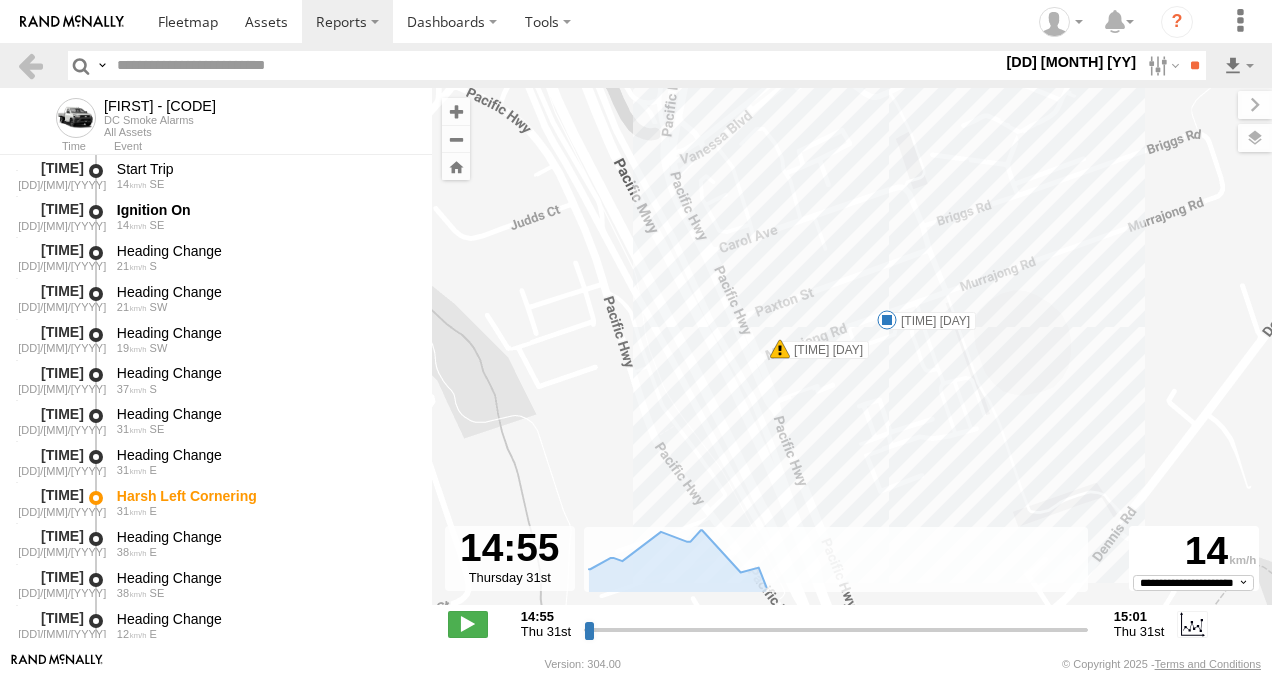drag, startPoint x: 872, startPoint y: 280, endPoint x: 835, endPoint y: 254, distance: 45.221676 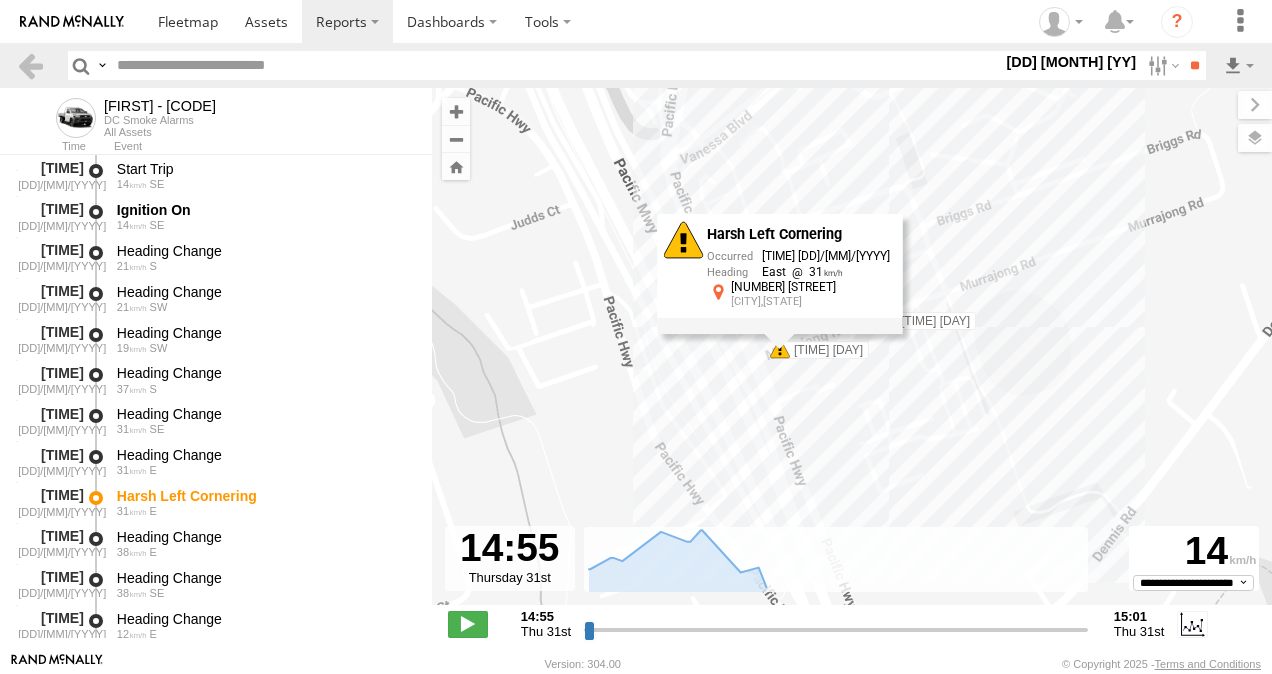 click on "[FIRST] - [CODE] [TIME] [DAY] [TIME] [DAY] [TIME] [DAY] [GENERAL] [TIME] [DIRECTION] [NUMBER] [NUMBER] [STREET] [CITY],[STATE]" at bounding box center [852, 357] 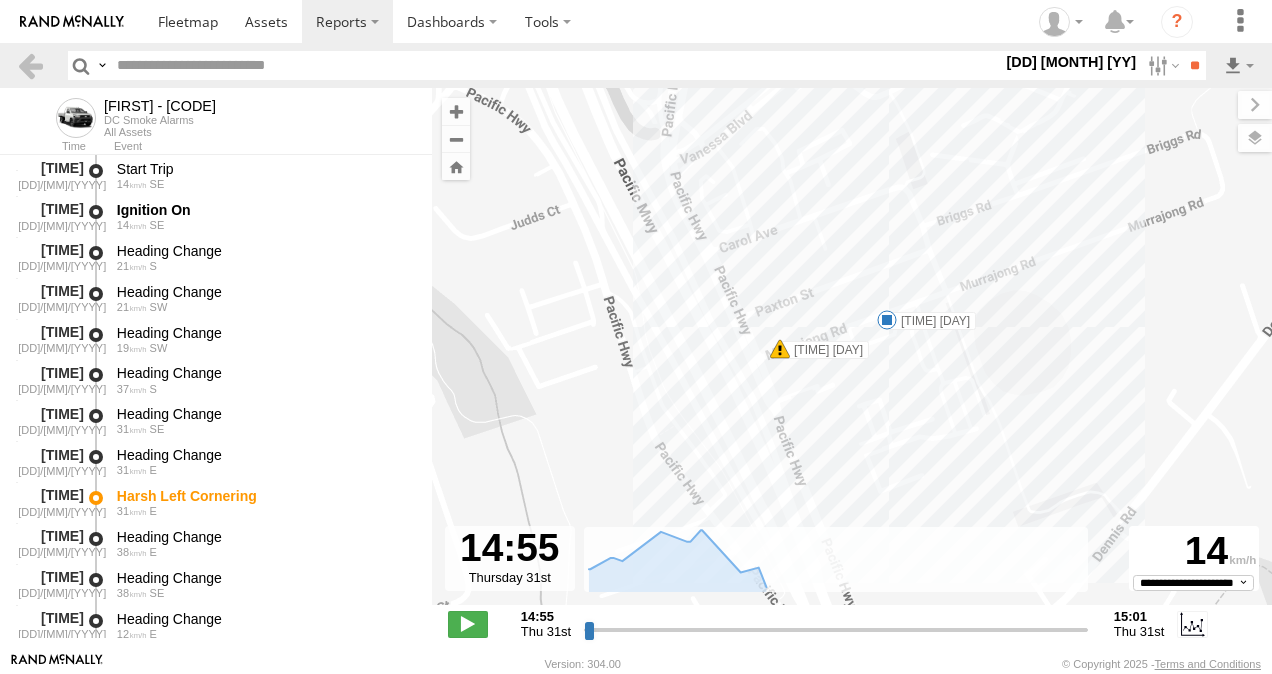 click at bounding box center (887, 320) 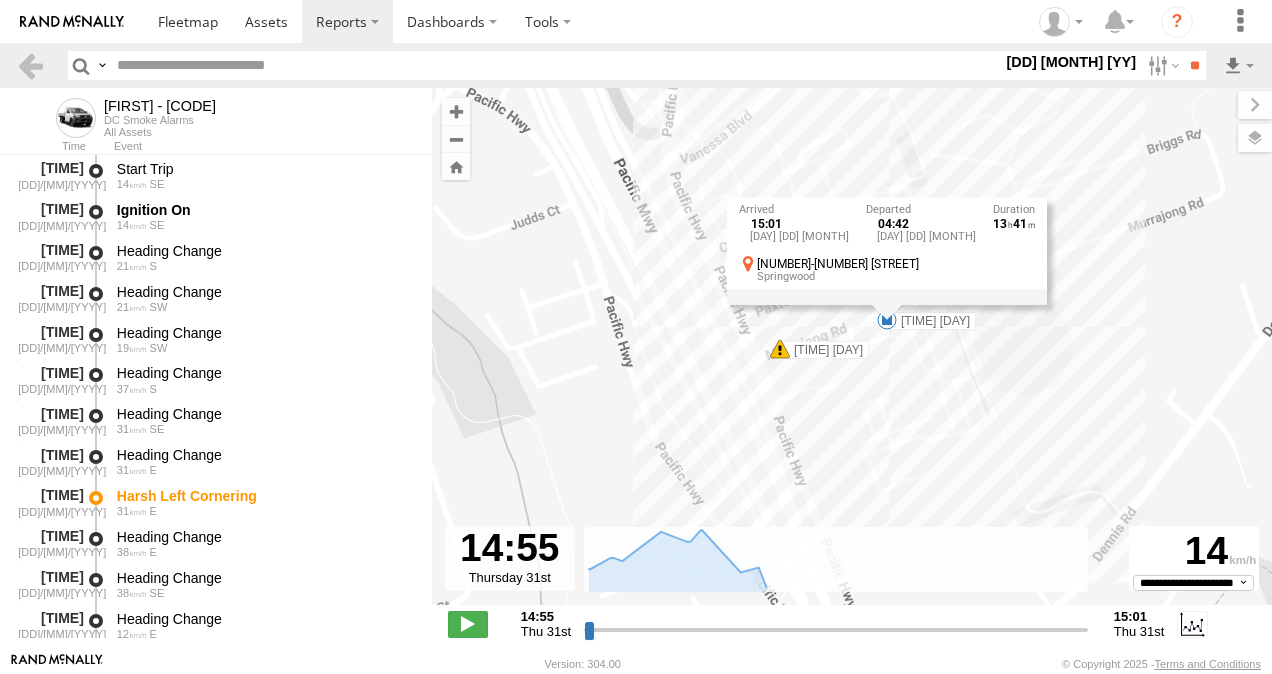 click on "[FIRST] - [CODE] [TIME] [DAY] [TIME] [DAY] [TIME] [DAY] [DD] [MONTH] [TIME] [DAY] [DD] [MONTH] [NUMBER] [NUMBER] [NUMBER]-[NUMBER] [STREET] [CITY]" at bounding box center (852, 357) 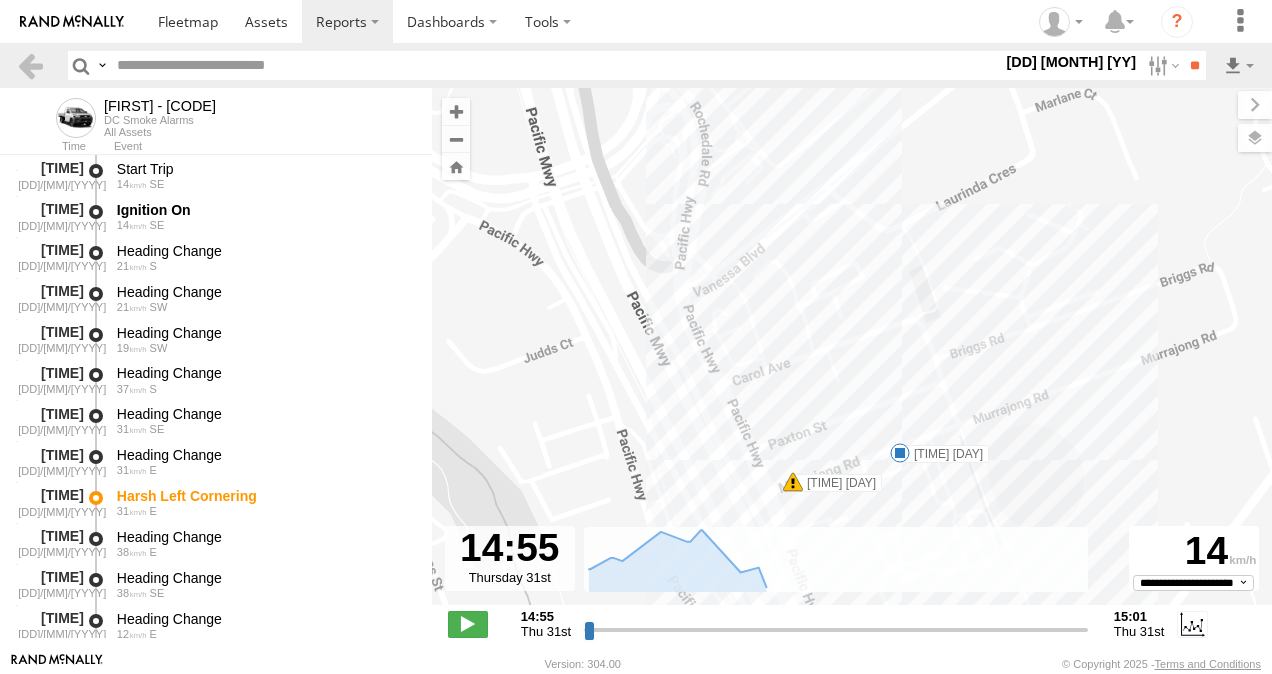 drag, startPoint x: 664, startPoint y: 211, endPoint x: 697, endPoint y: 468, distance: 259.11002 